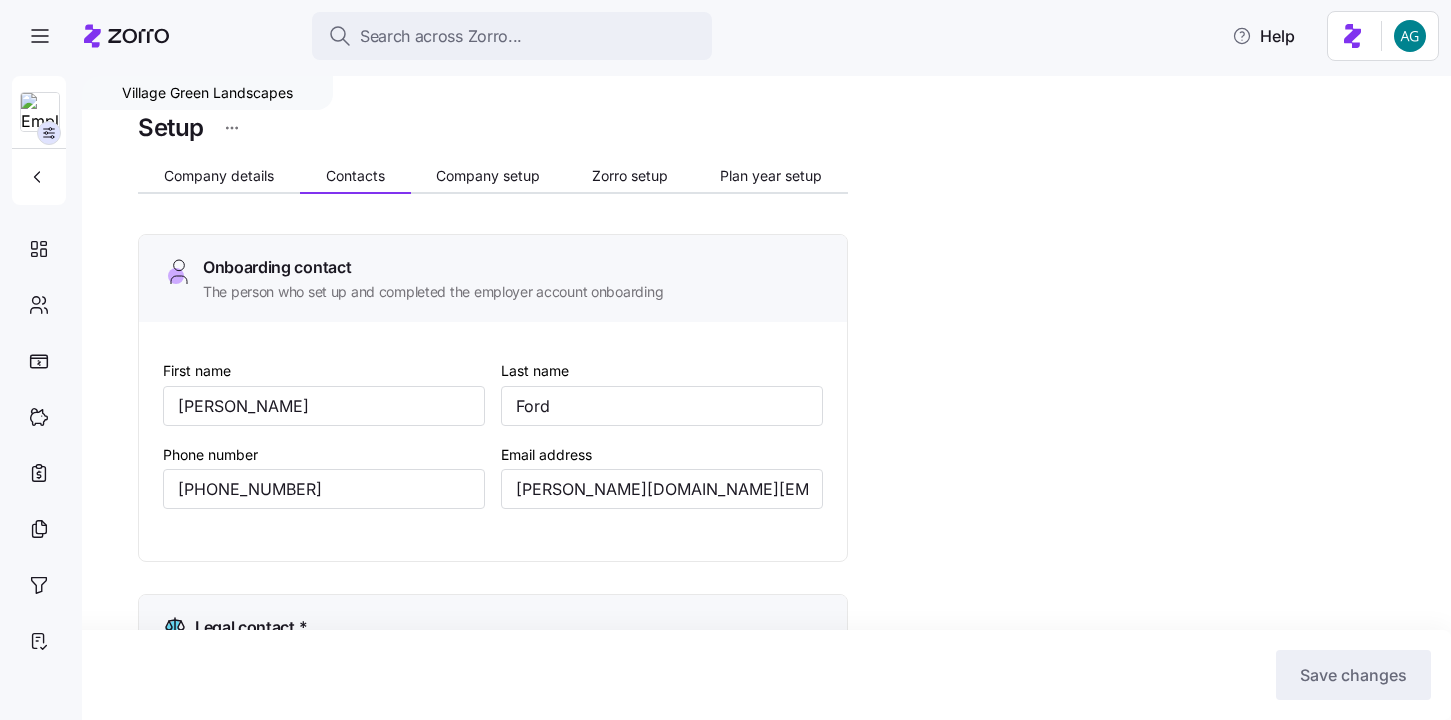 scroll, scrollTop: 0, scrollLeft: 0, axis: both 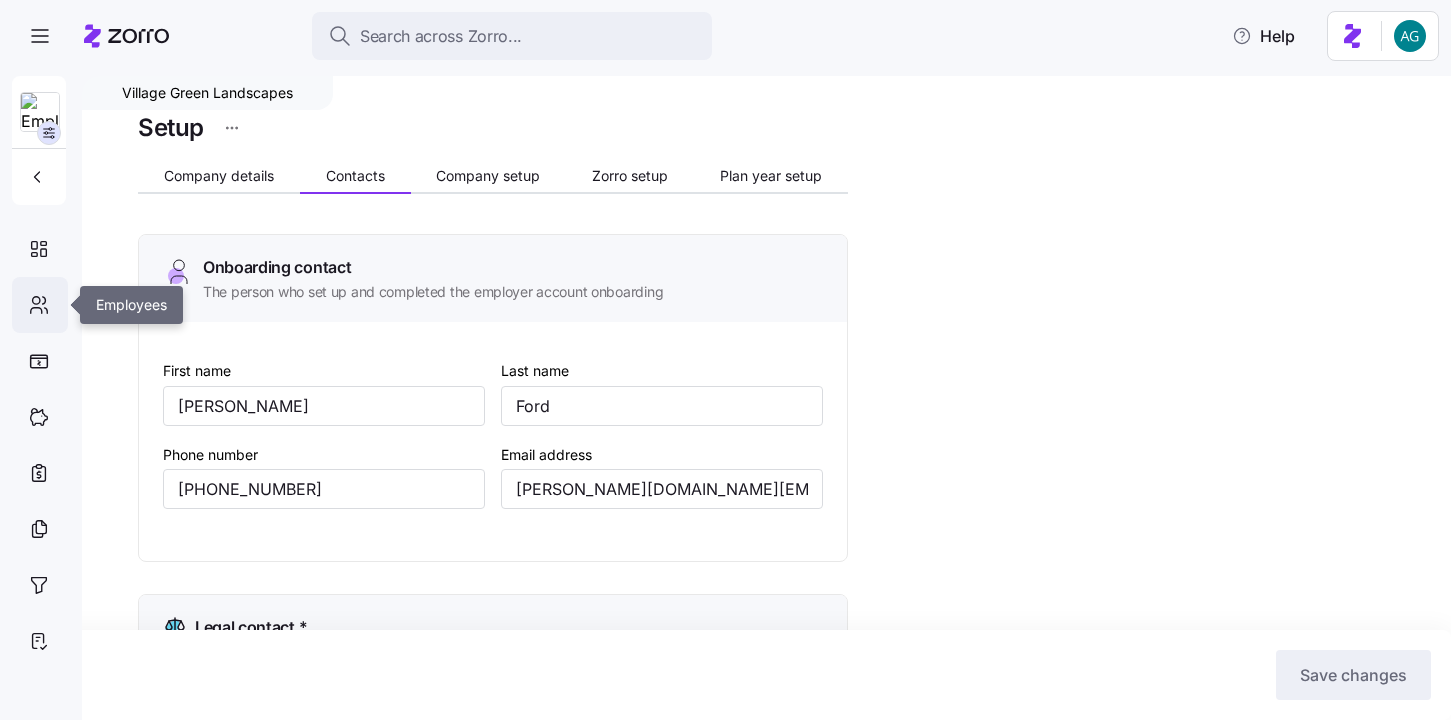click 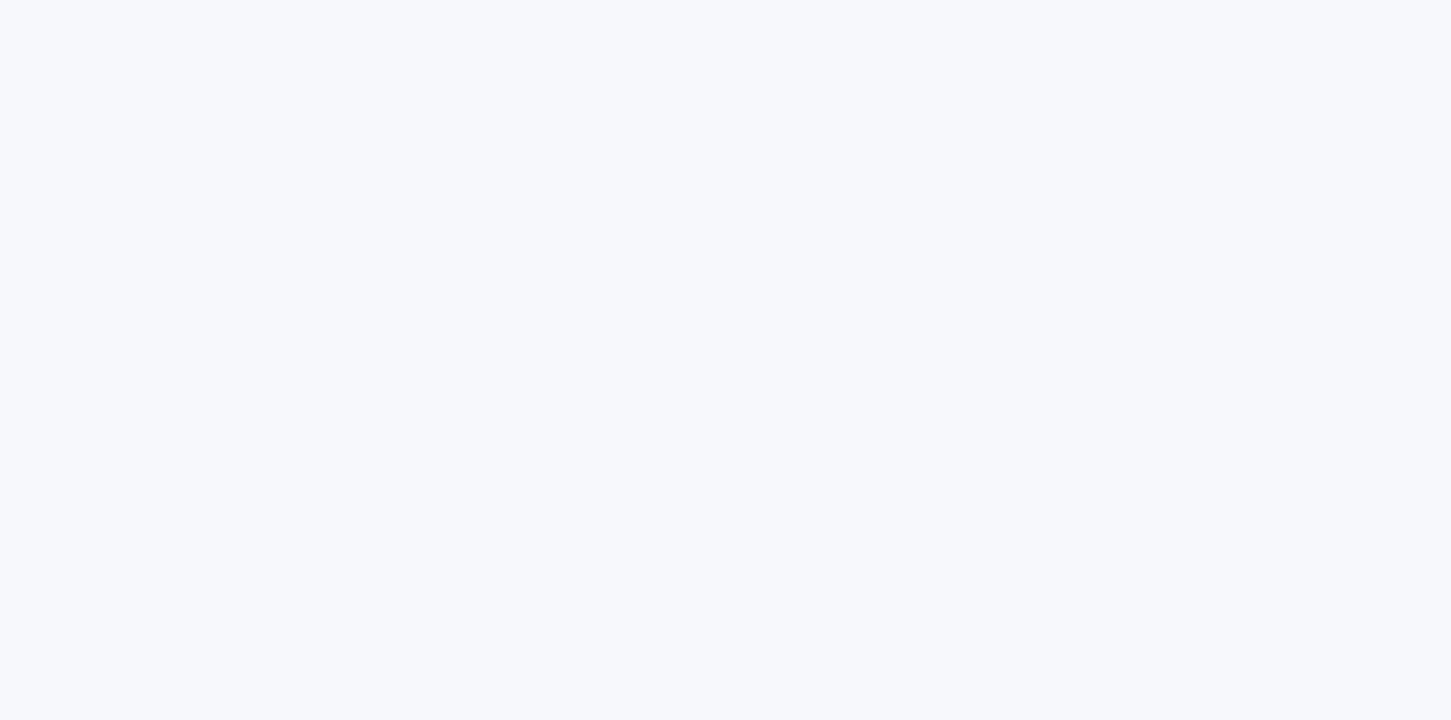 scroll, scrollTop: 0, scrollLeft: 0, axis: both 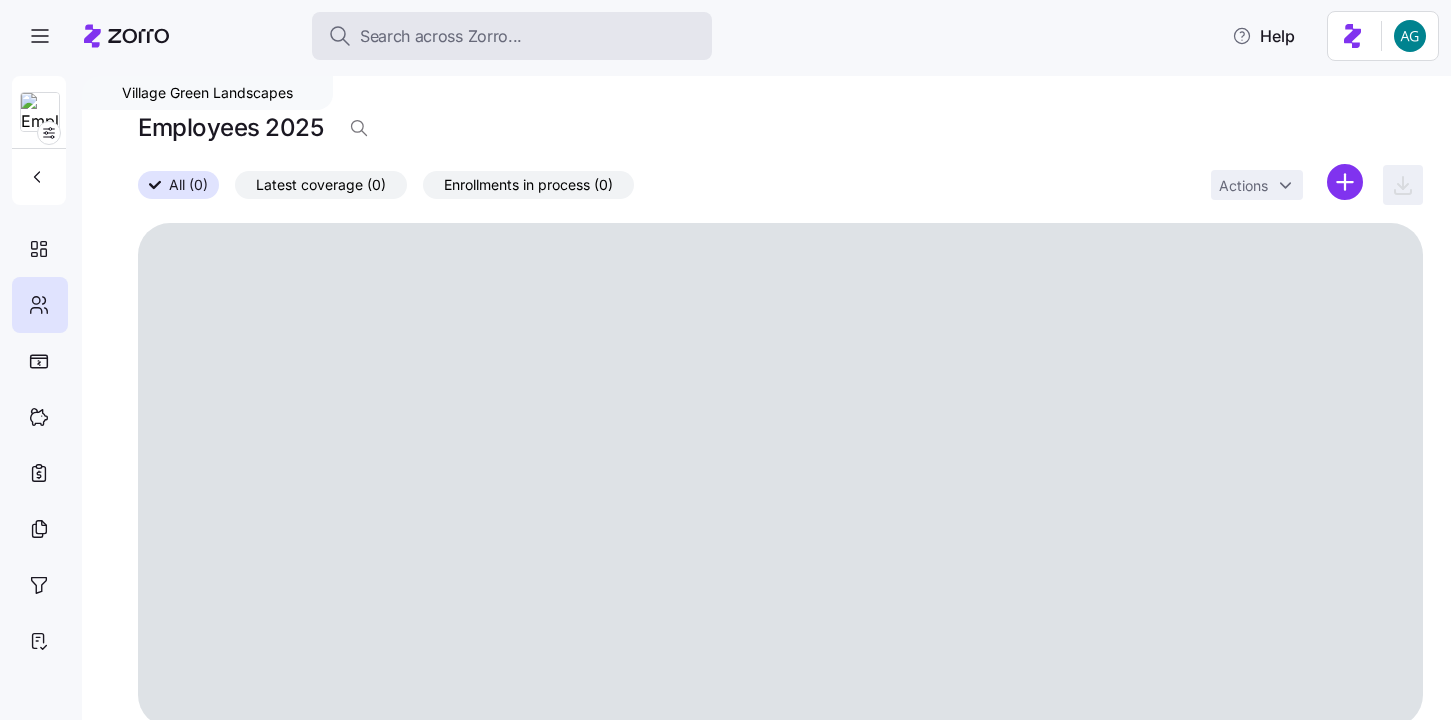 click on "Search across Zorro..." at bounding box center [441, 36] 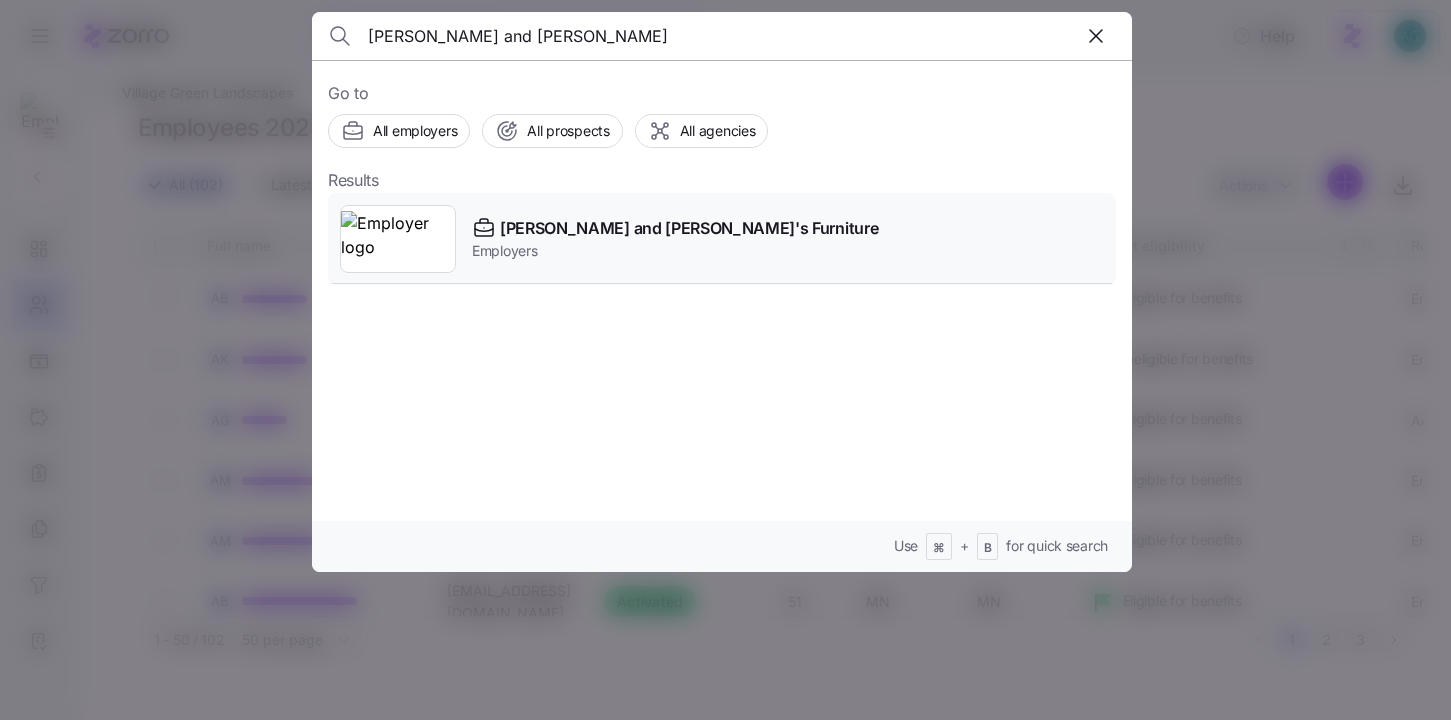 type on "bernie and phil" 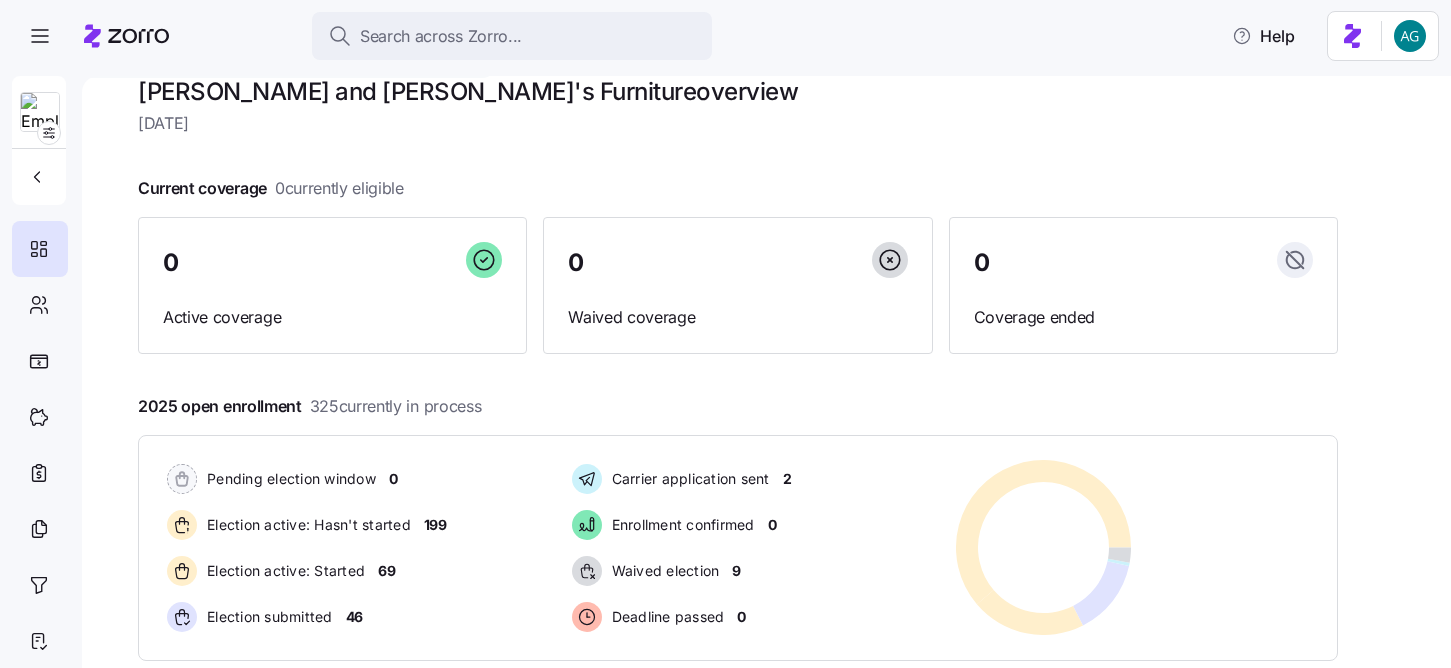 scroll, scrollTop: 47, scrollLeft: 0, axis: vertical 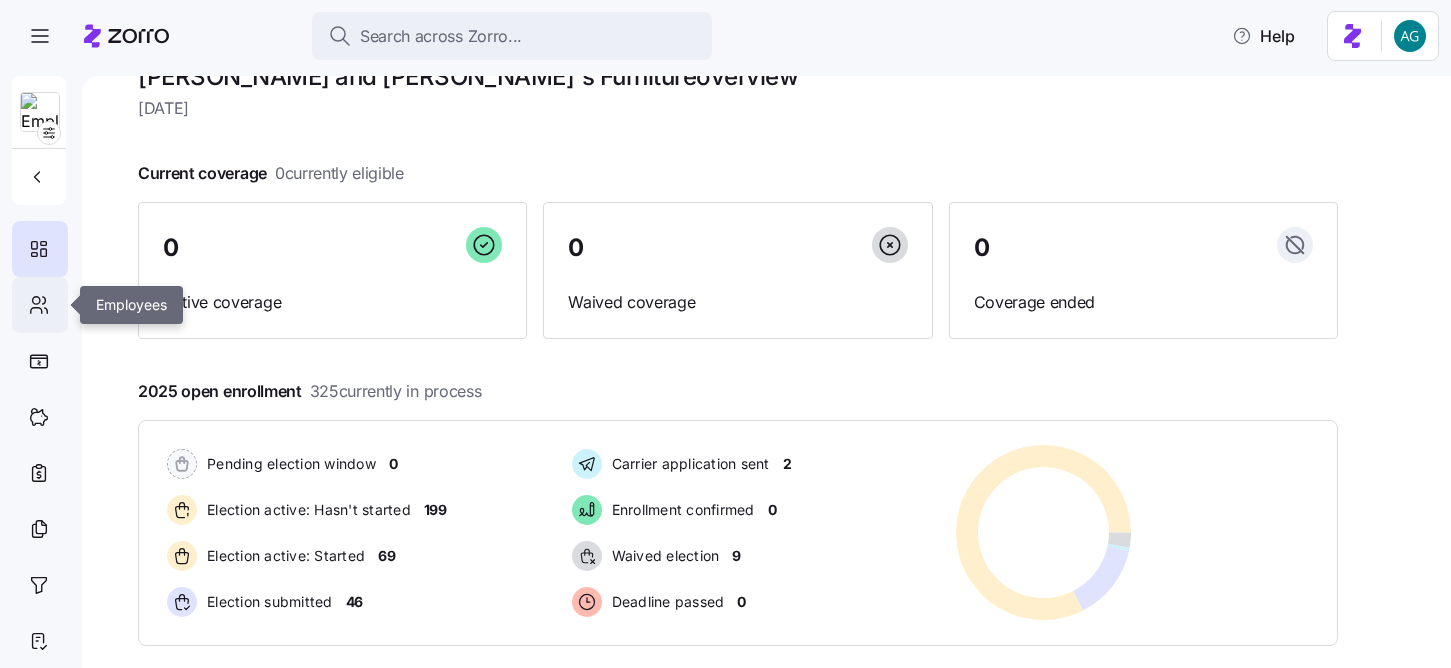 click 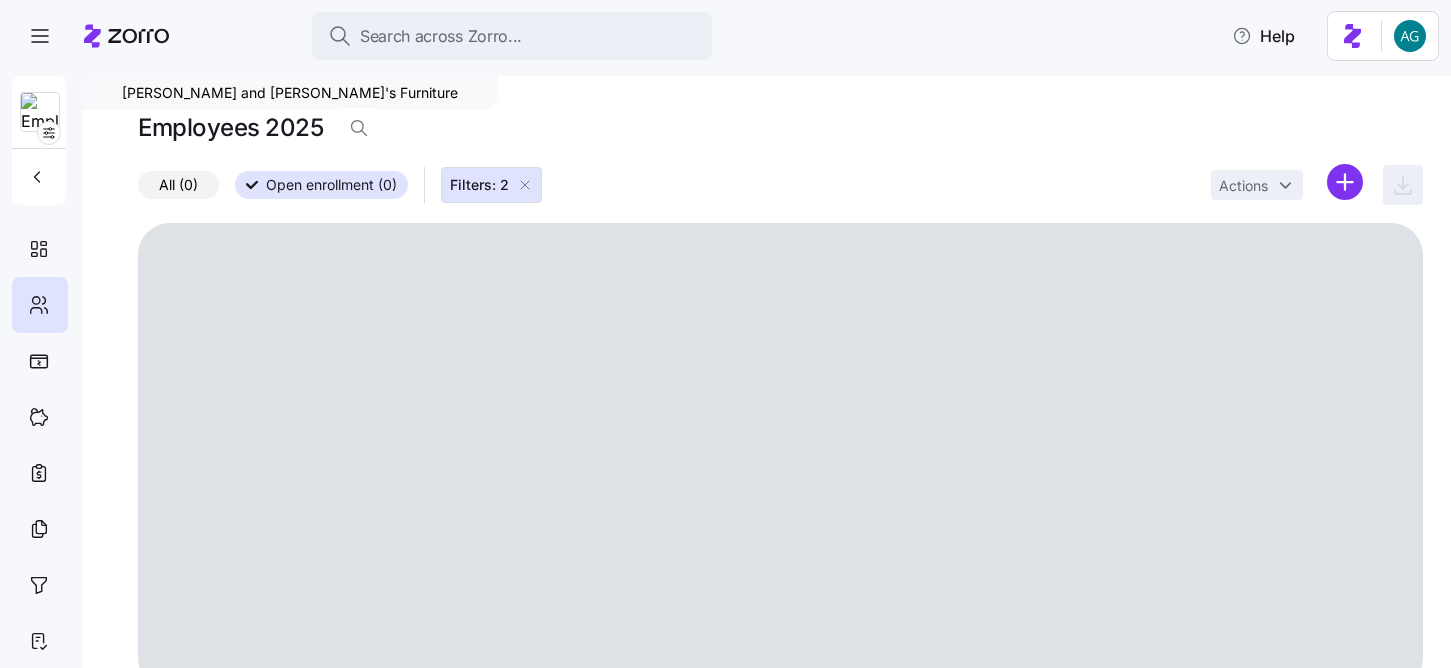 click 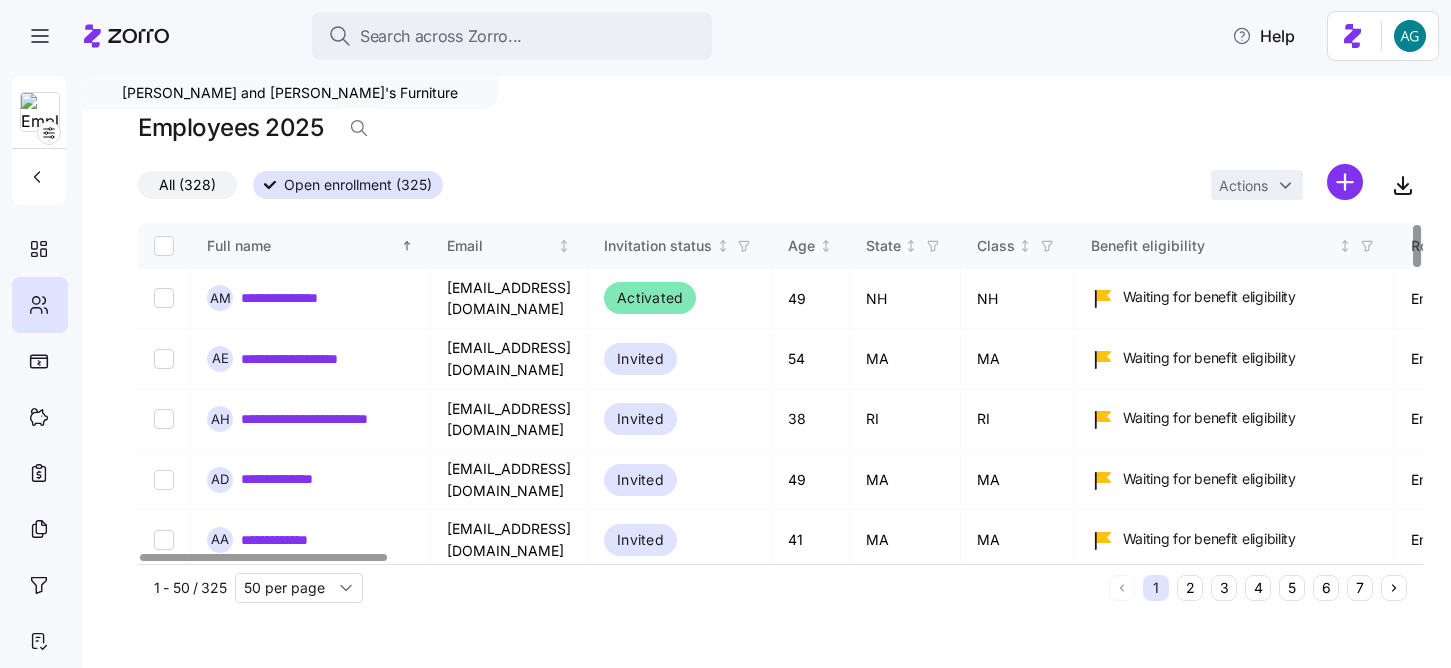 click at bounding box center (164, 246) 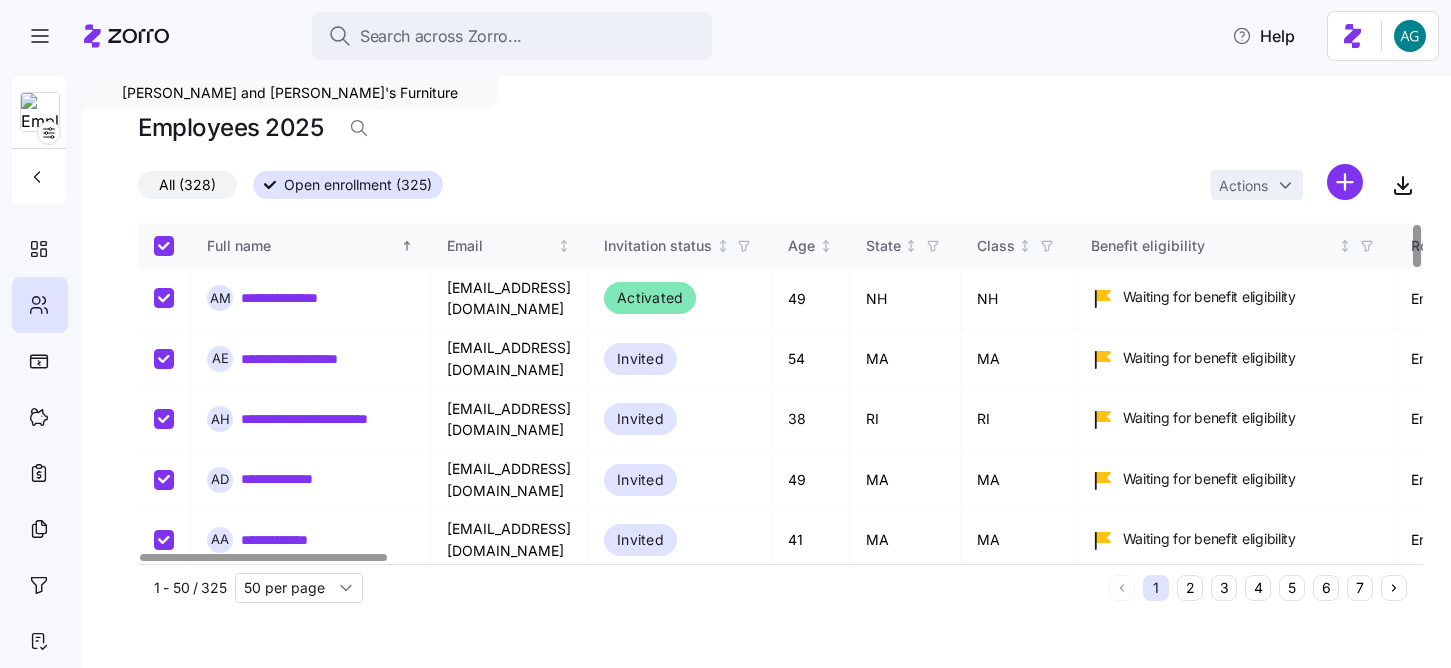 checkbox on "true" 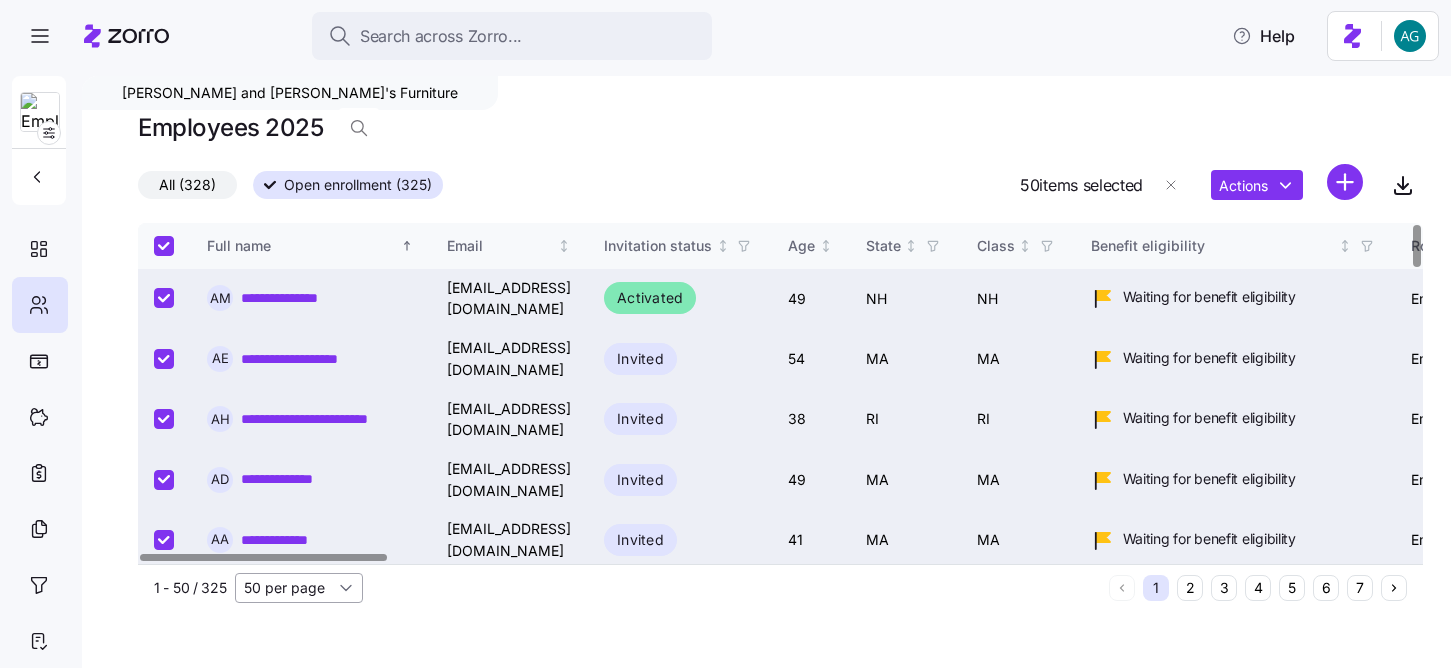 click on "50 per page" at bounding box center (299, 588) 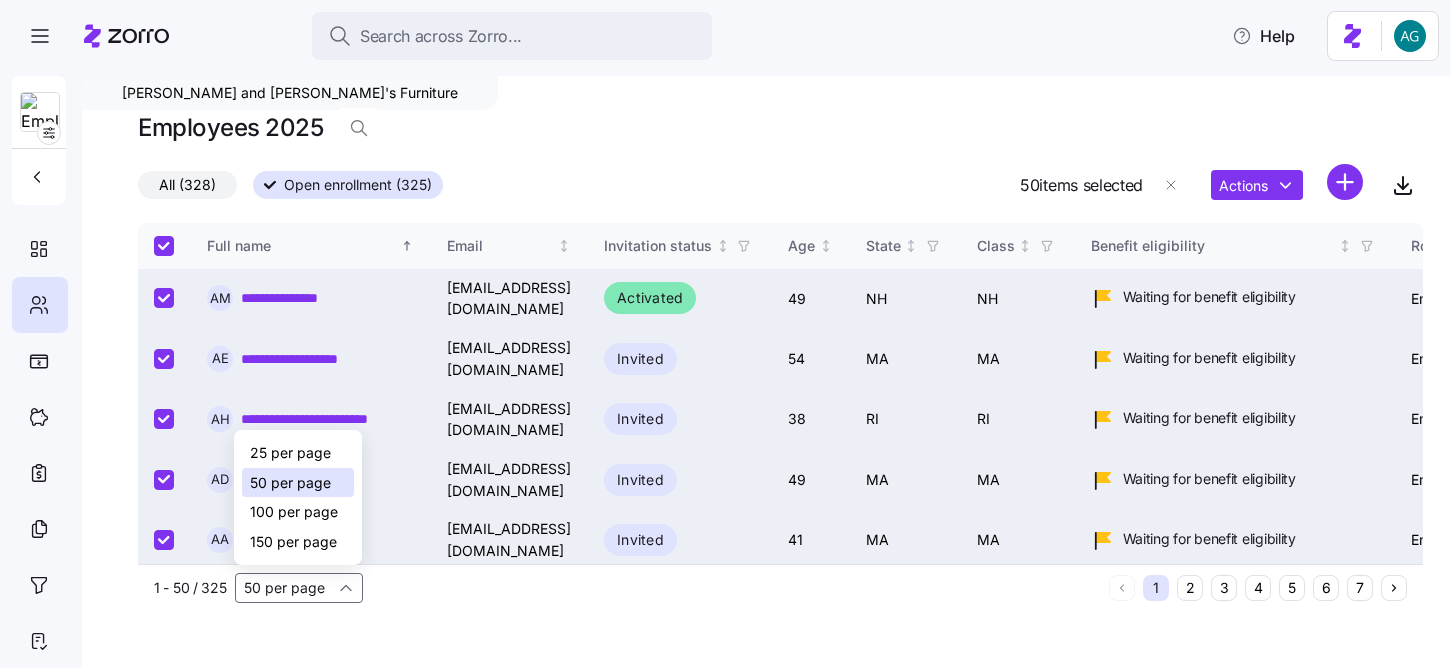 click on "150 per page" at bounding box center (293, 542) 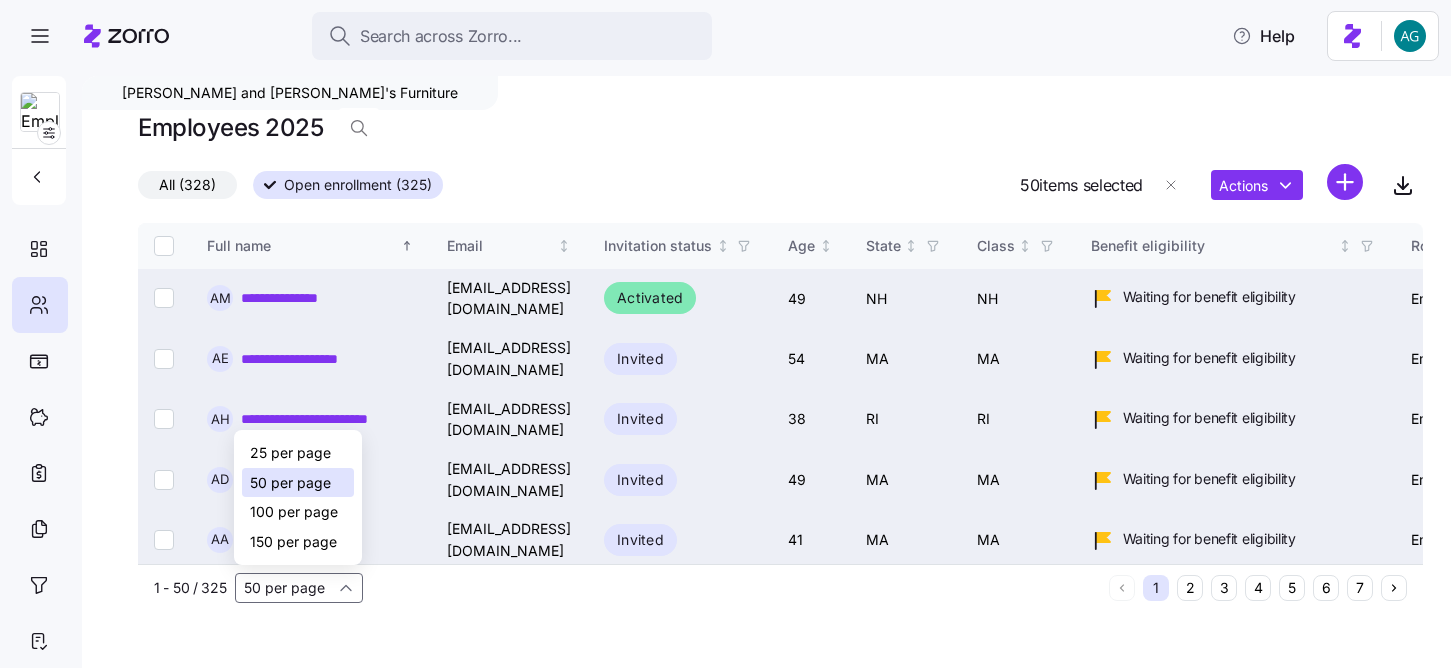 checkbox on "false" 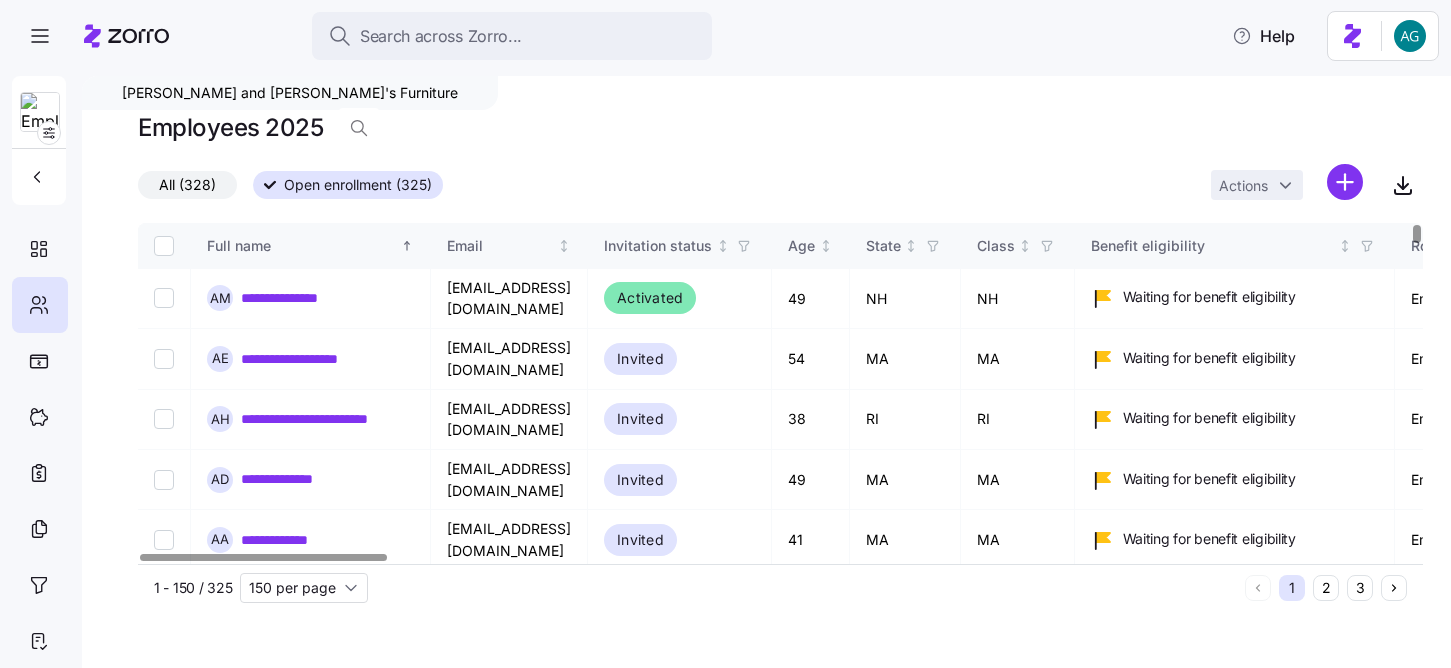 click at bounding box center [164, 246] 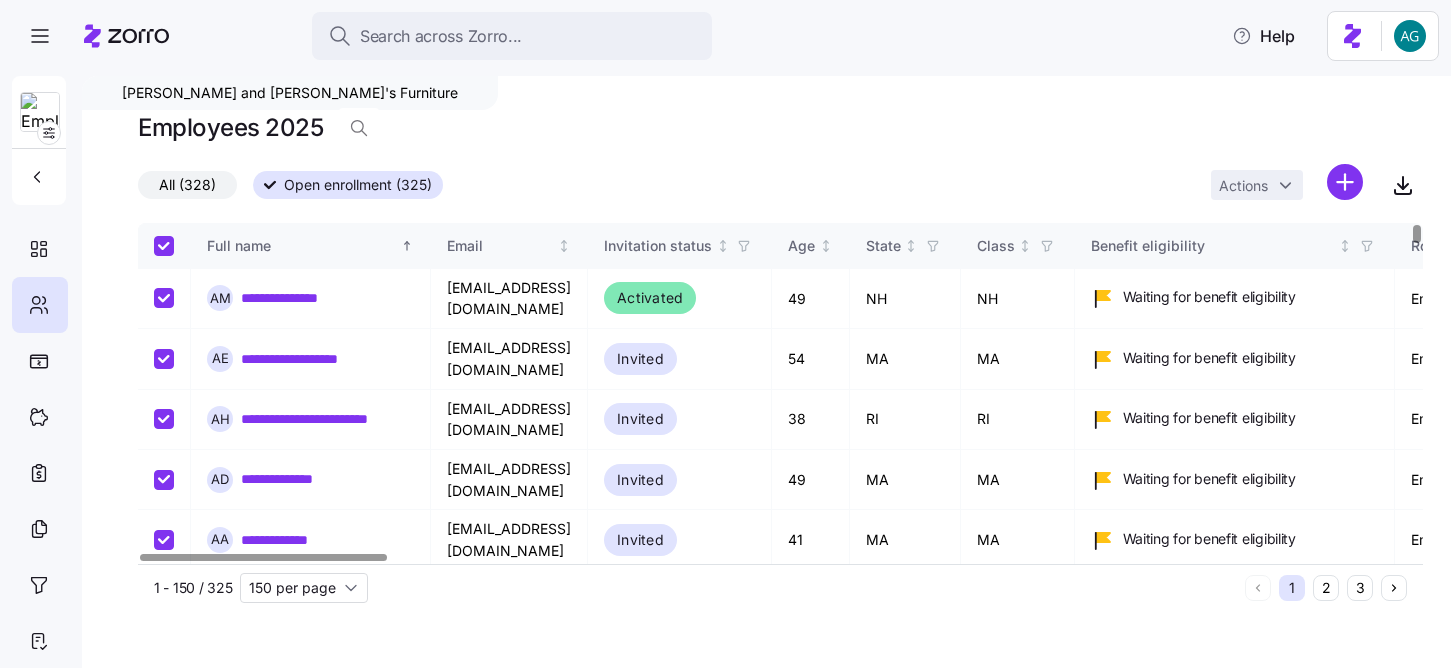 checkbox on "true" 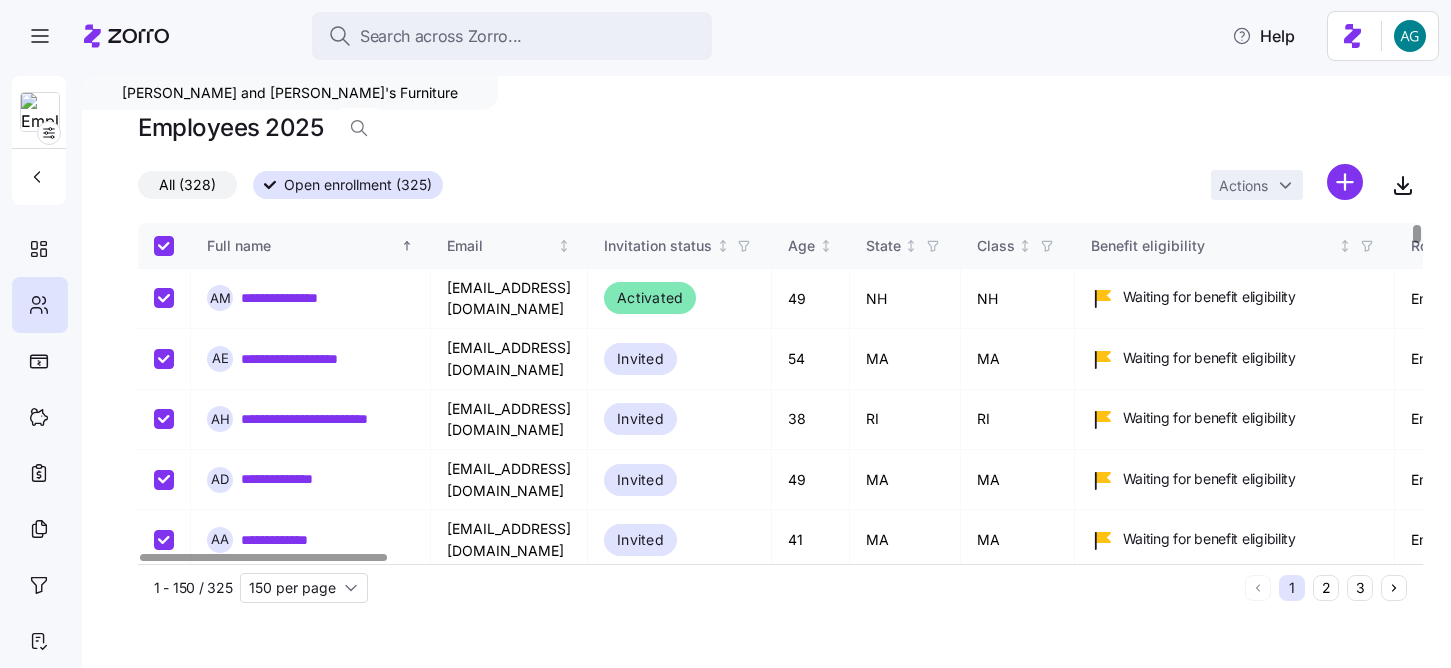 checkbox on "true" 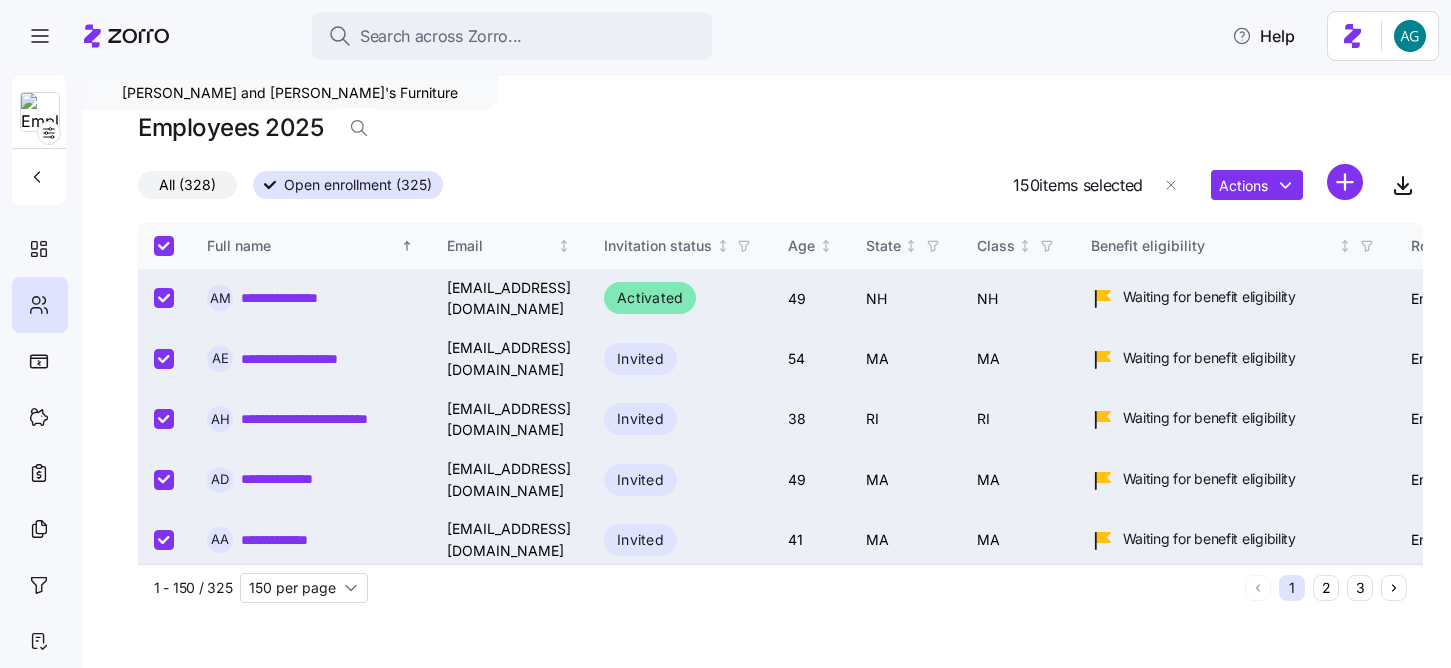click on "**********" at bounding box center [725, 328] 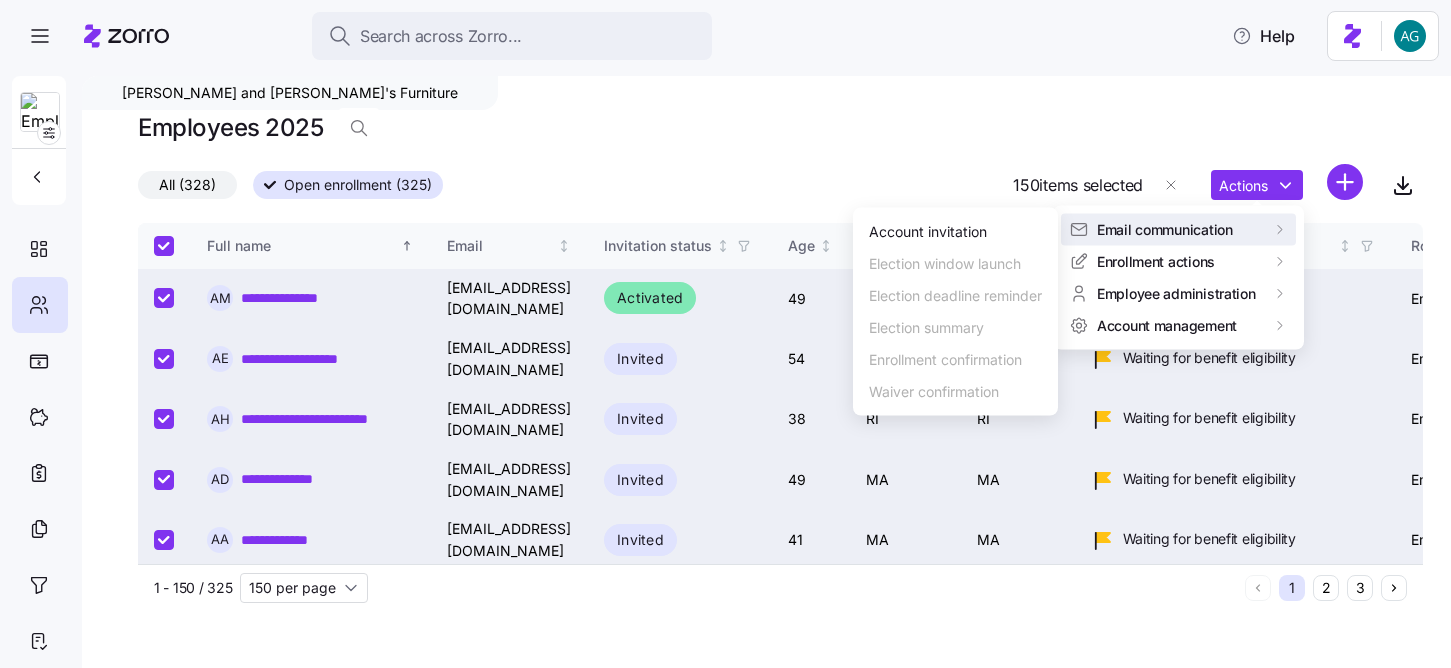 click on "**********" at bounding box center (725, 328) 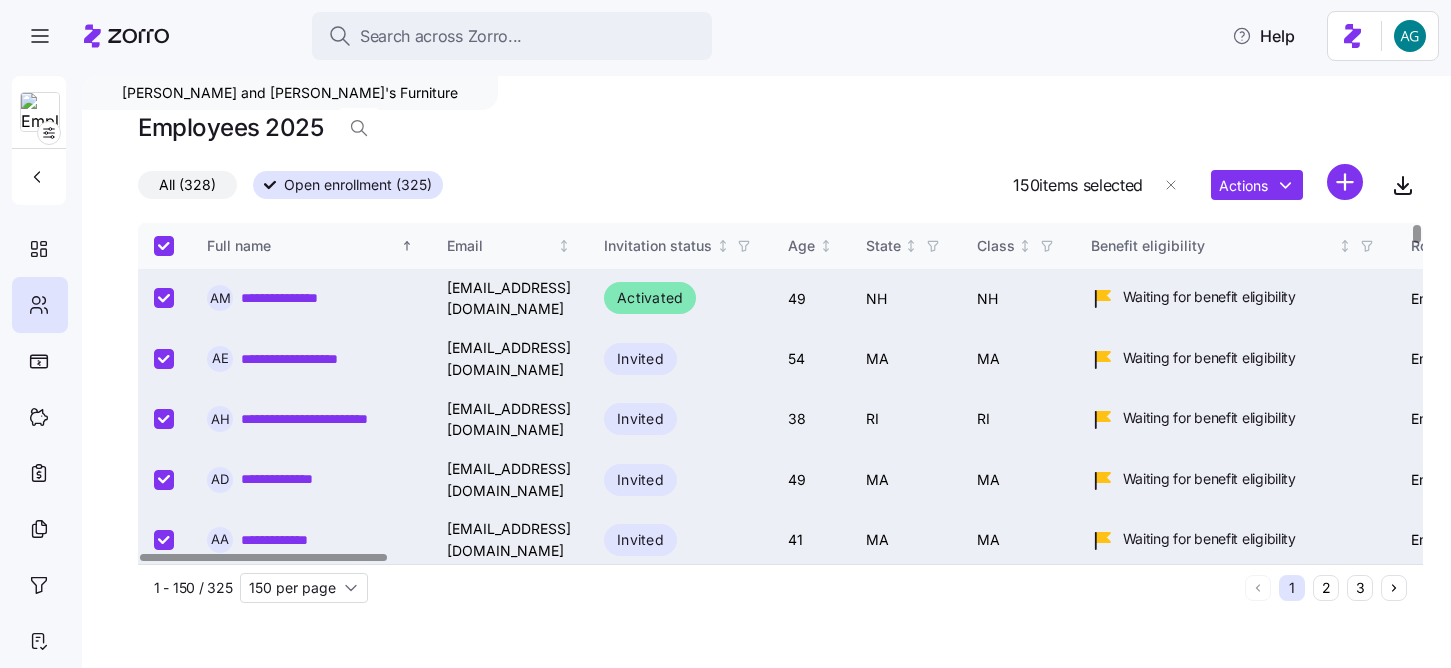 click at bounding box center [164, 246] 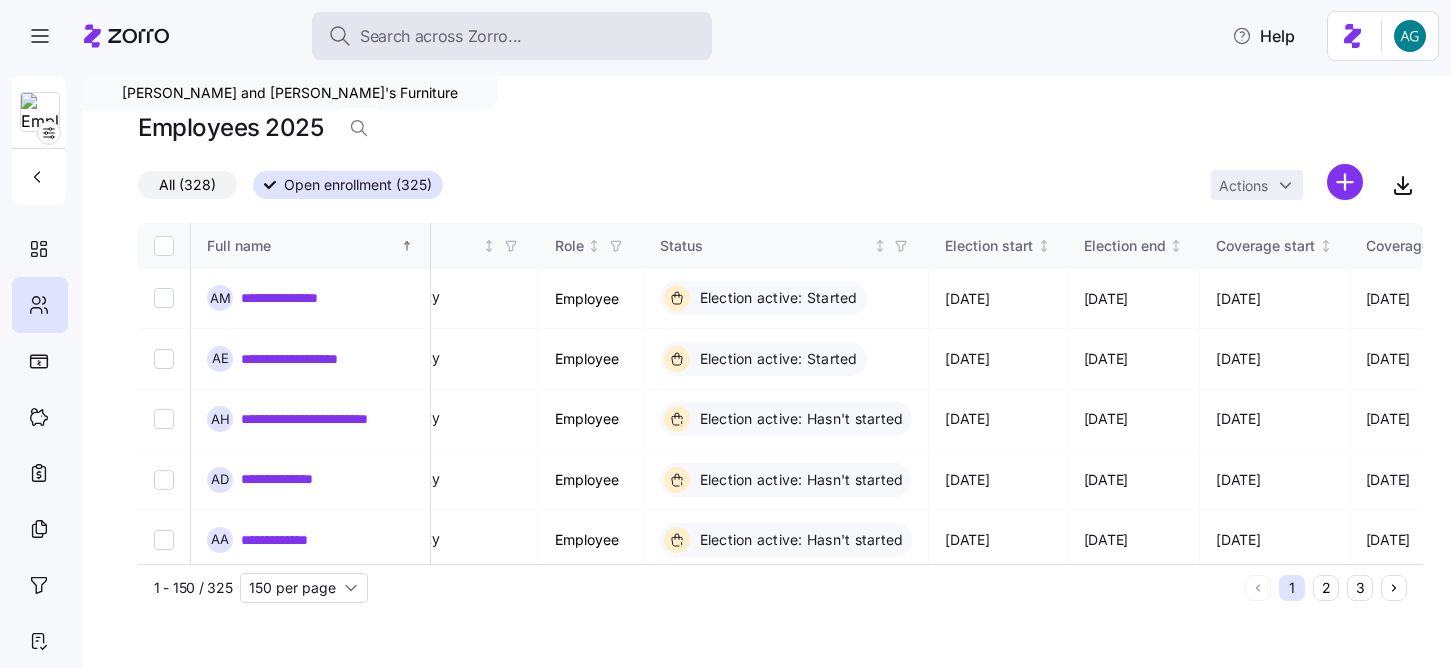 scroll, scrollTop: 0, scrollLeft: 856, axis: horizontal 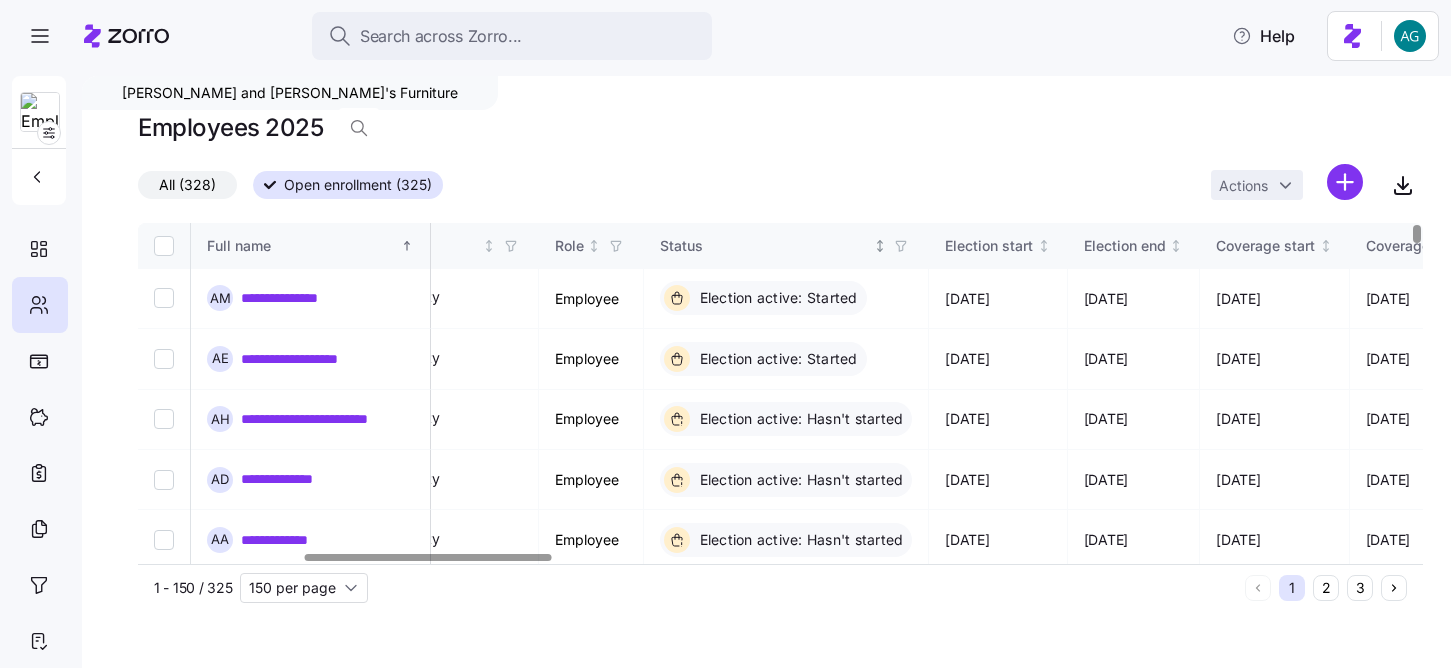 click 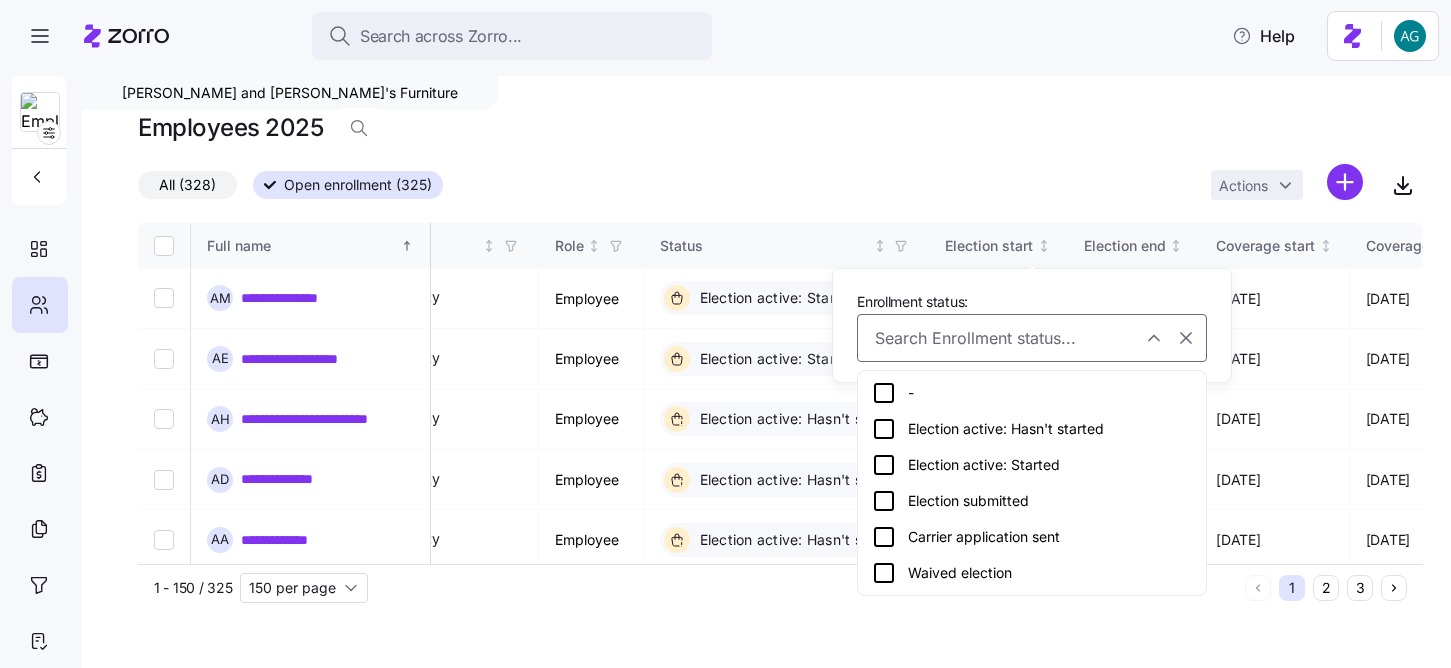click 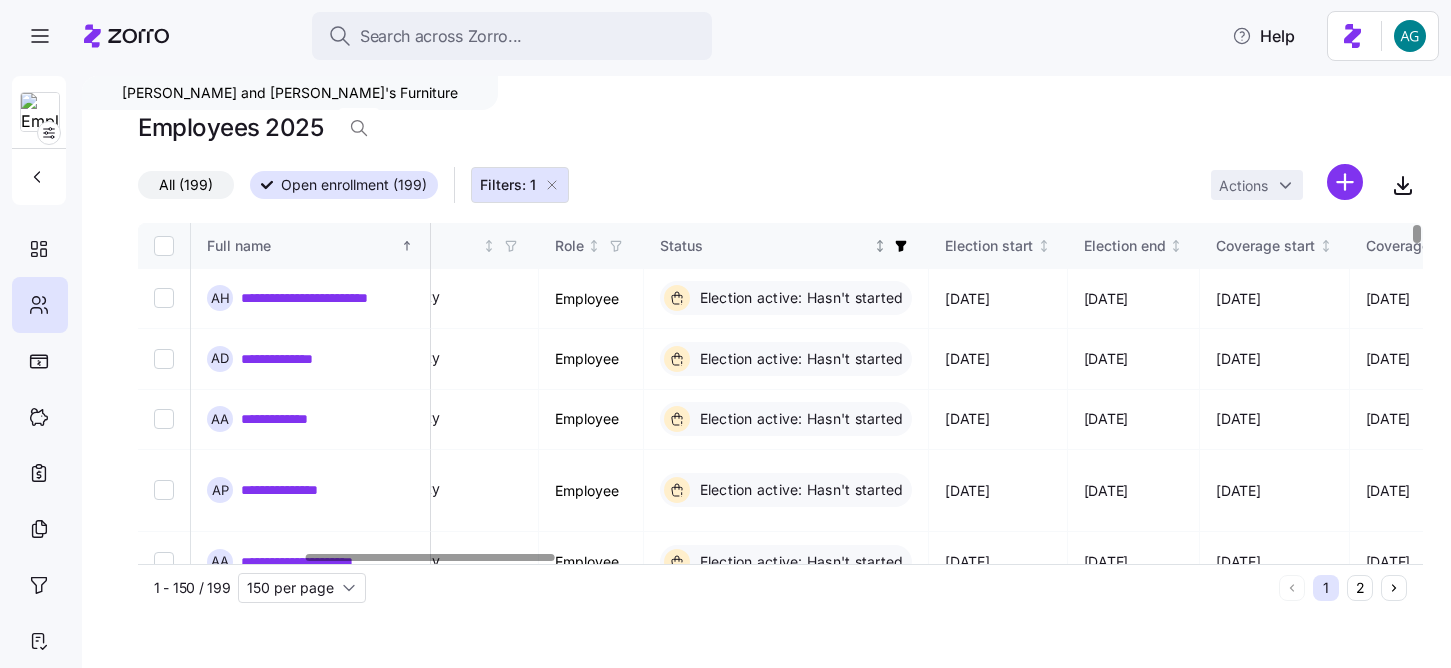 click 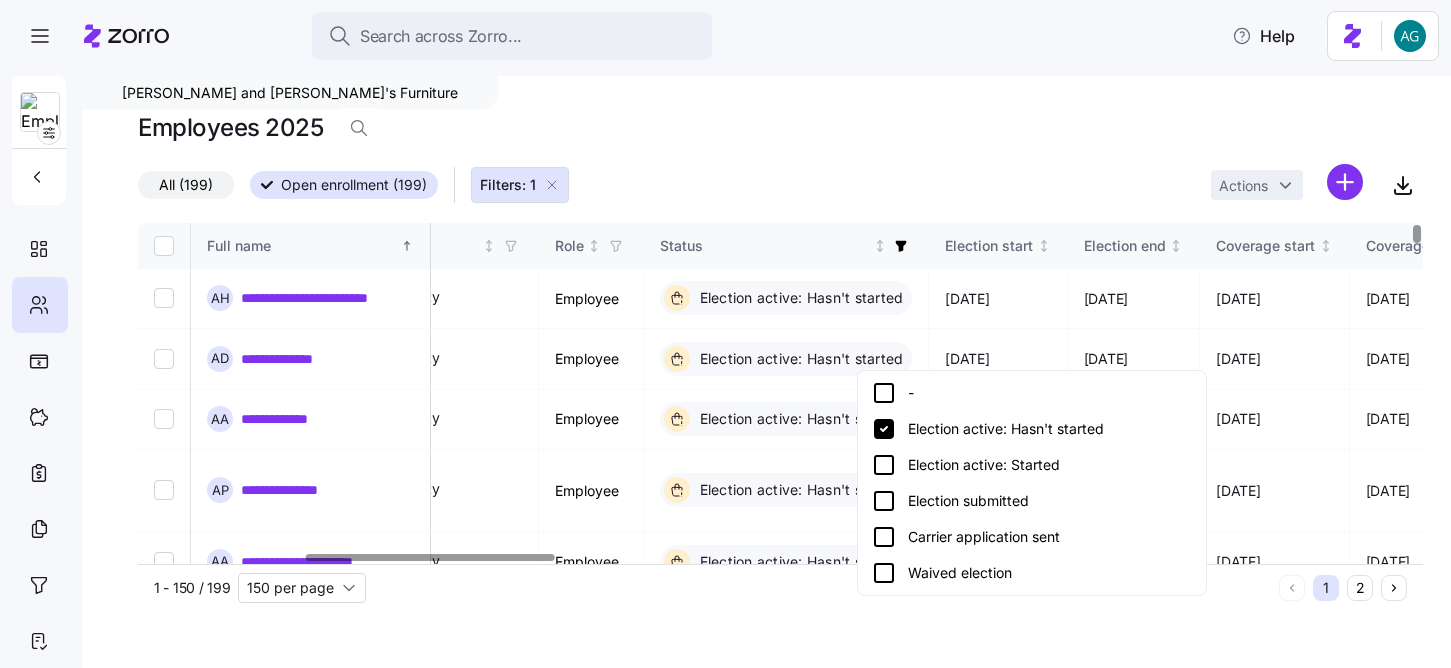 click 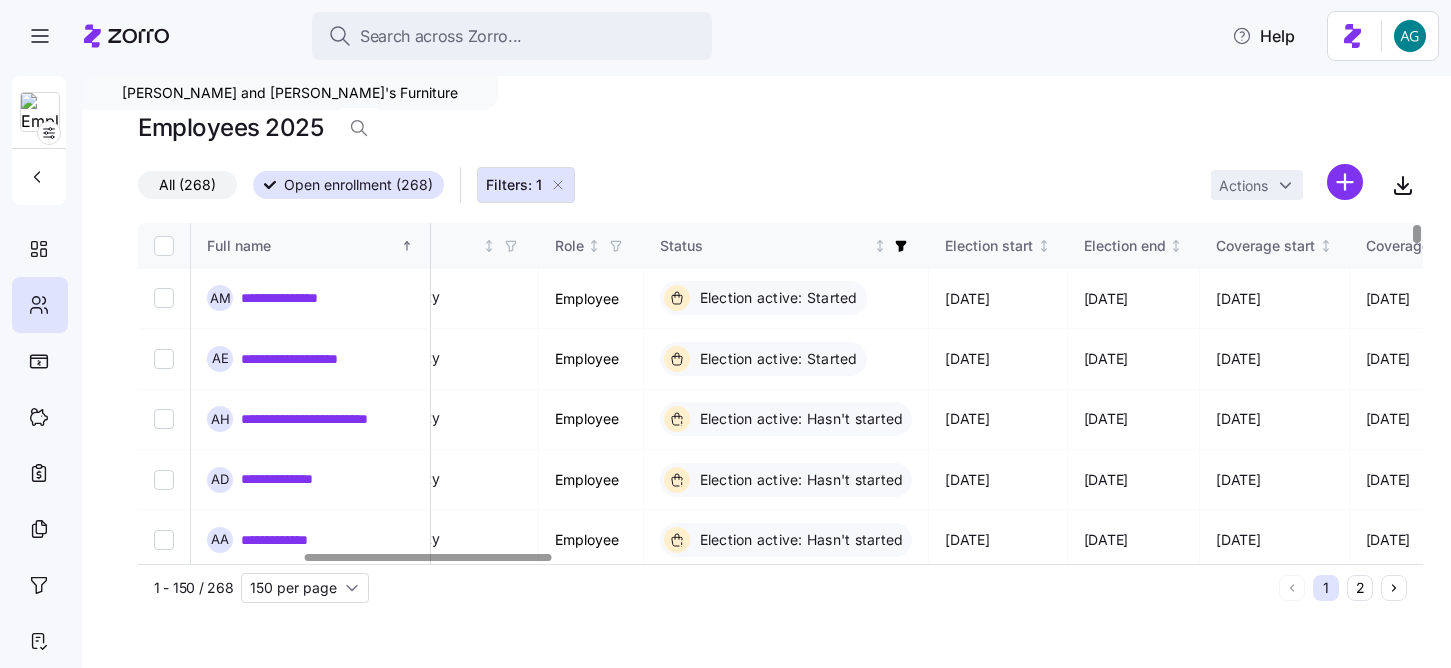 click at bounding box center (164, 246) 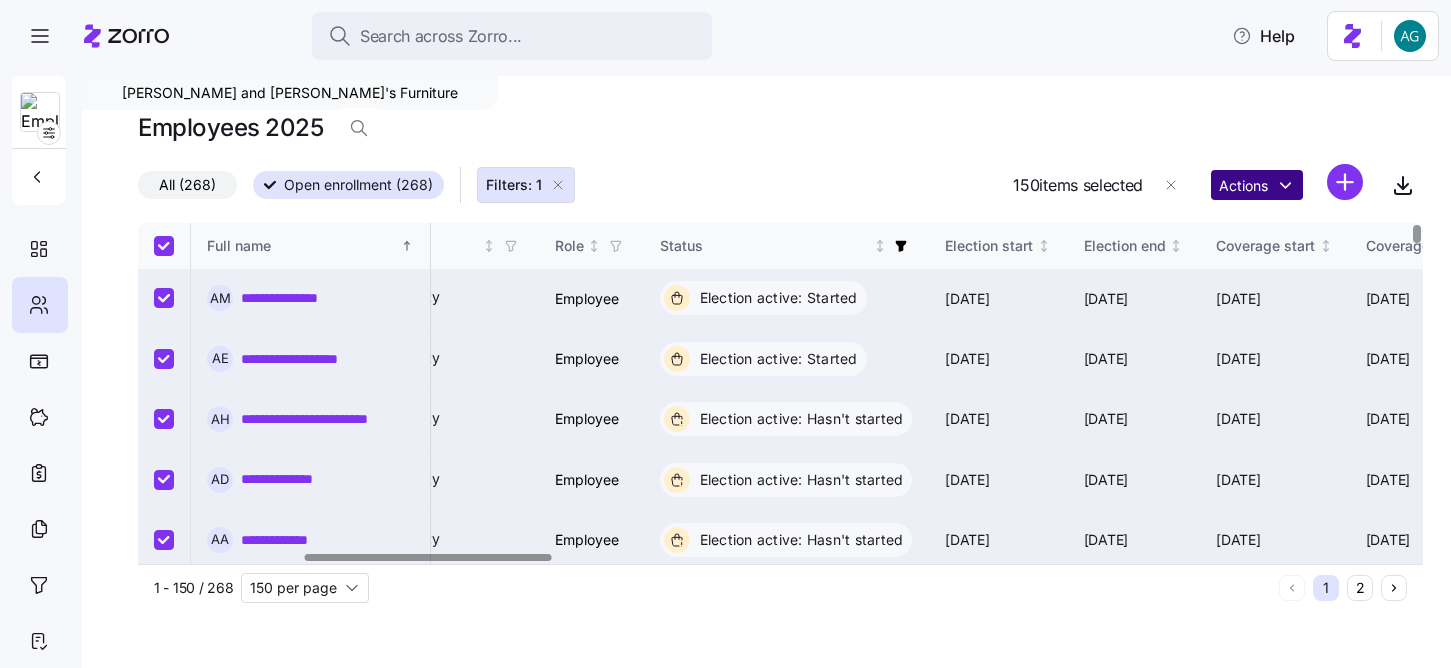click on "**********" at bounding box center (725, 328) 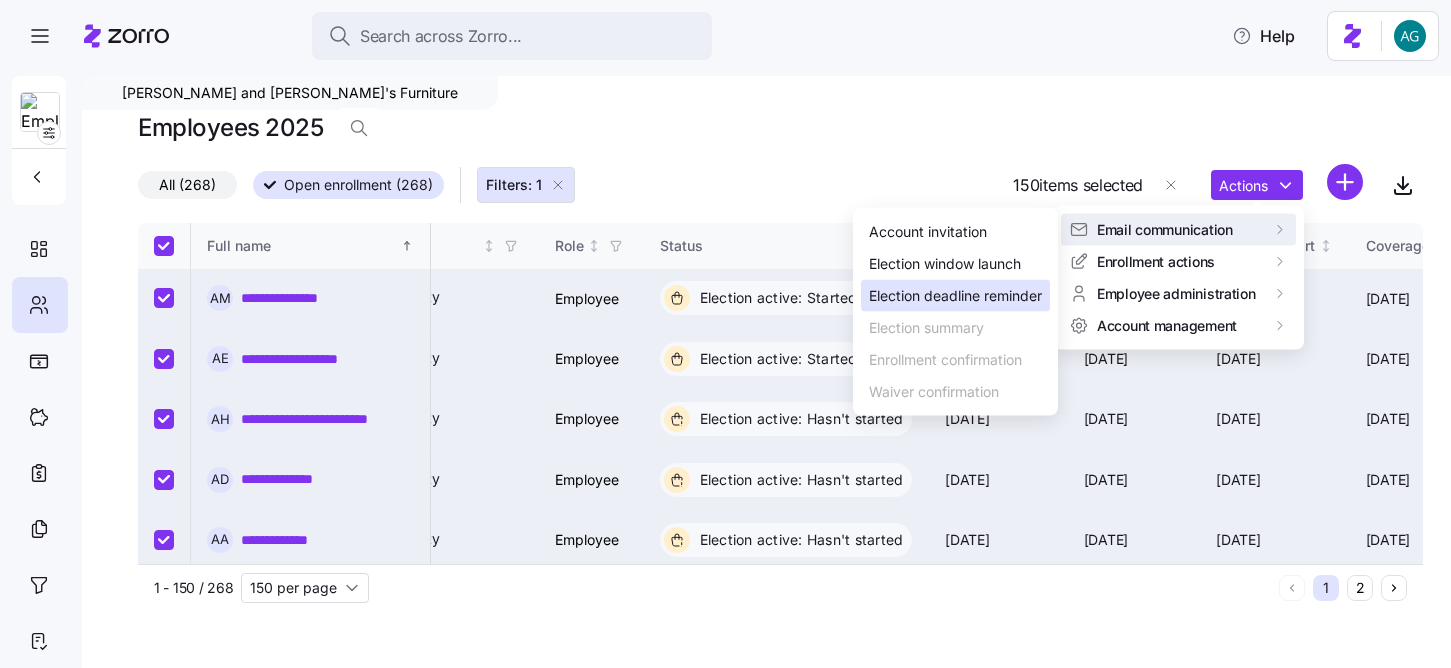 click on "Election deadline reminder" at bounding box center [955, 296] 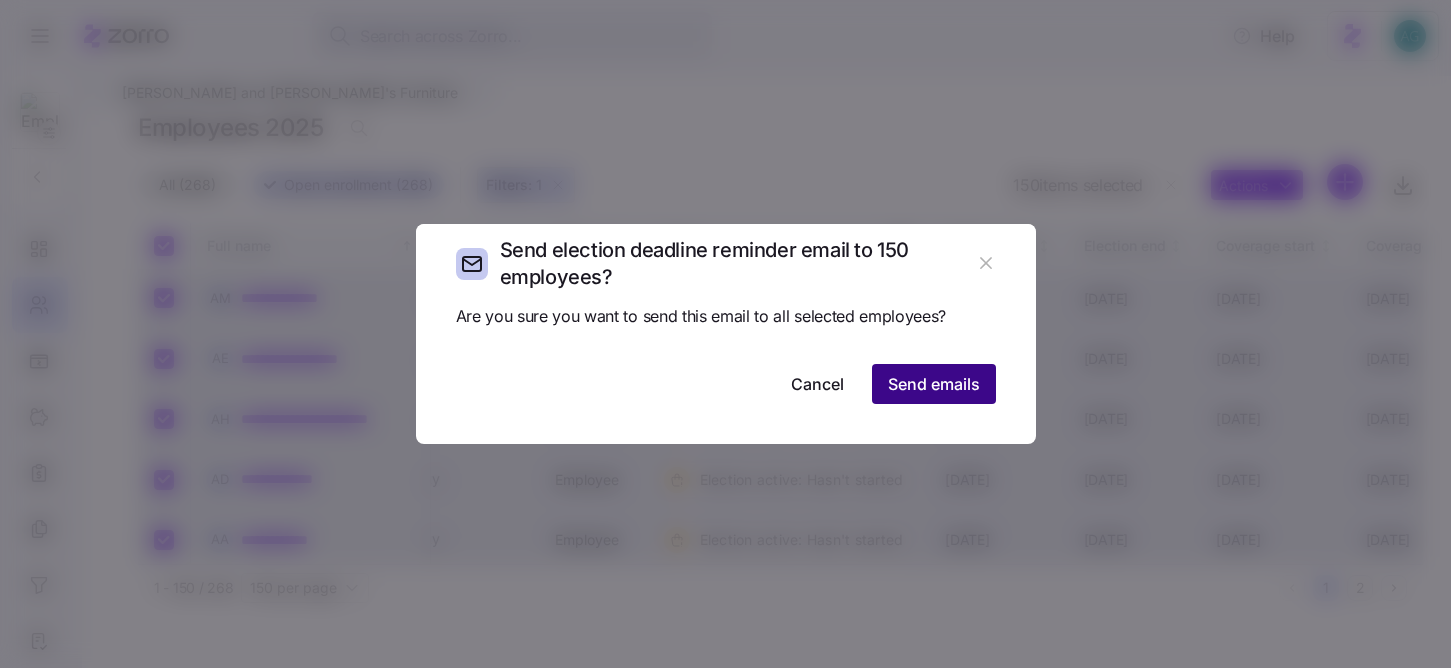 click on "Send emails" at bounding box center [934, 384] 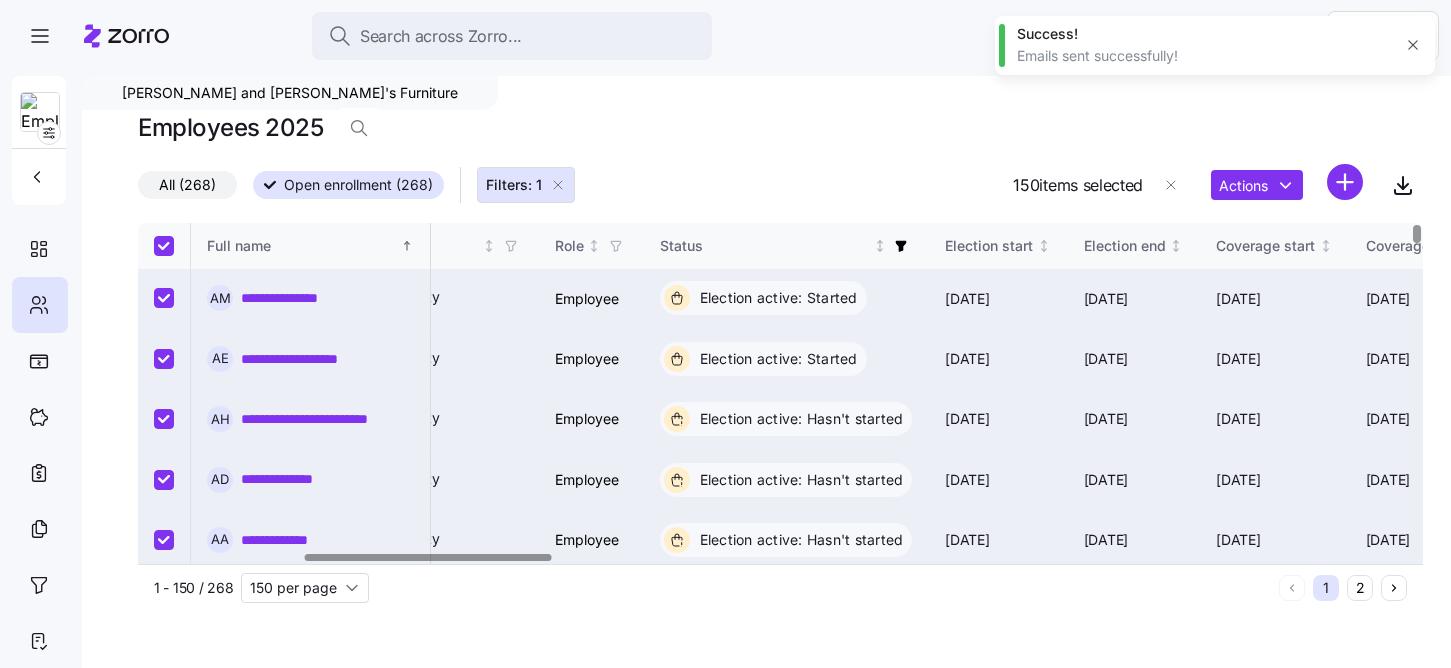 click on "2" at bounding box center (1360, 588) 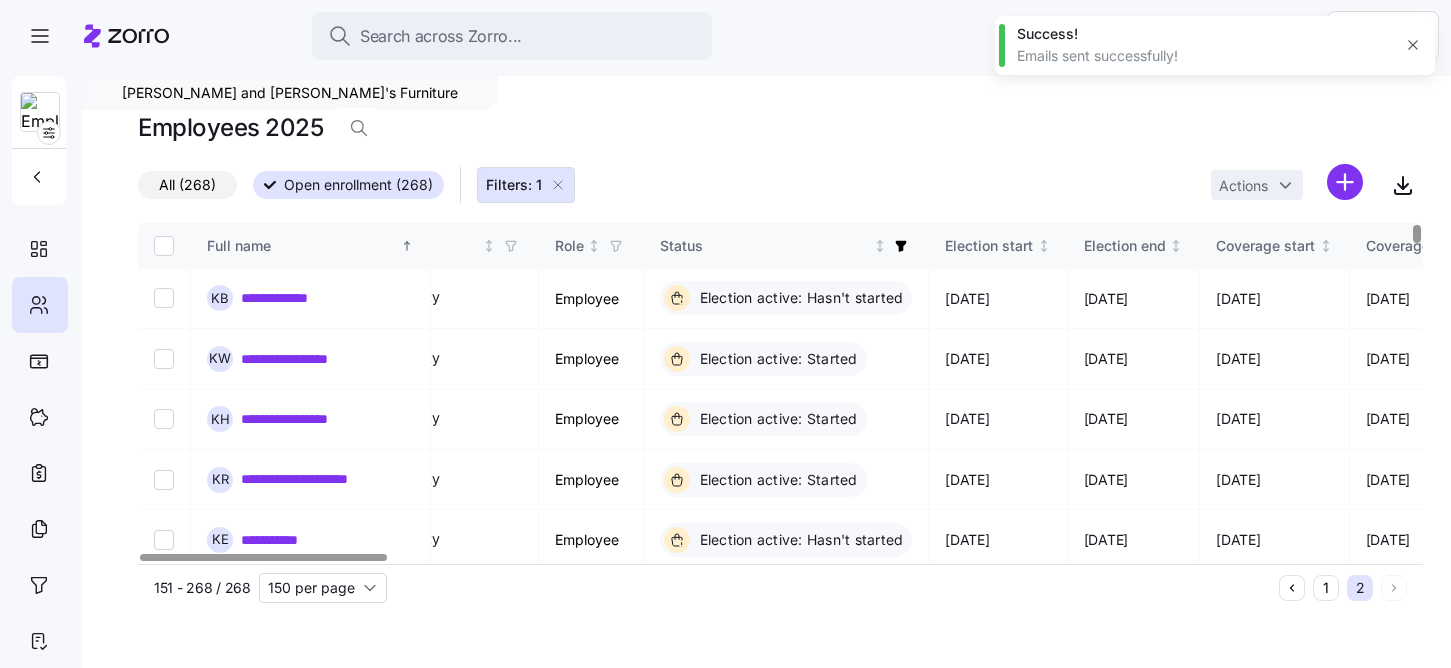 scroll, scrollTop: 0, scrollLeft: 0, axis: both 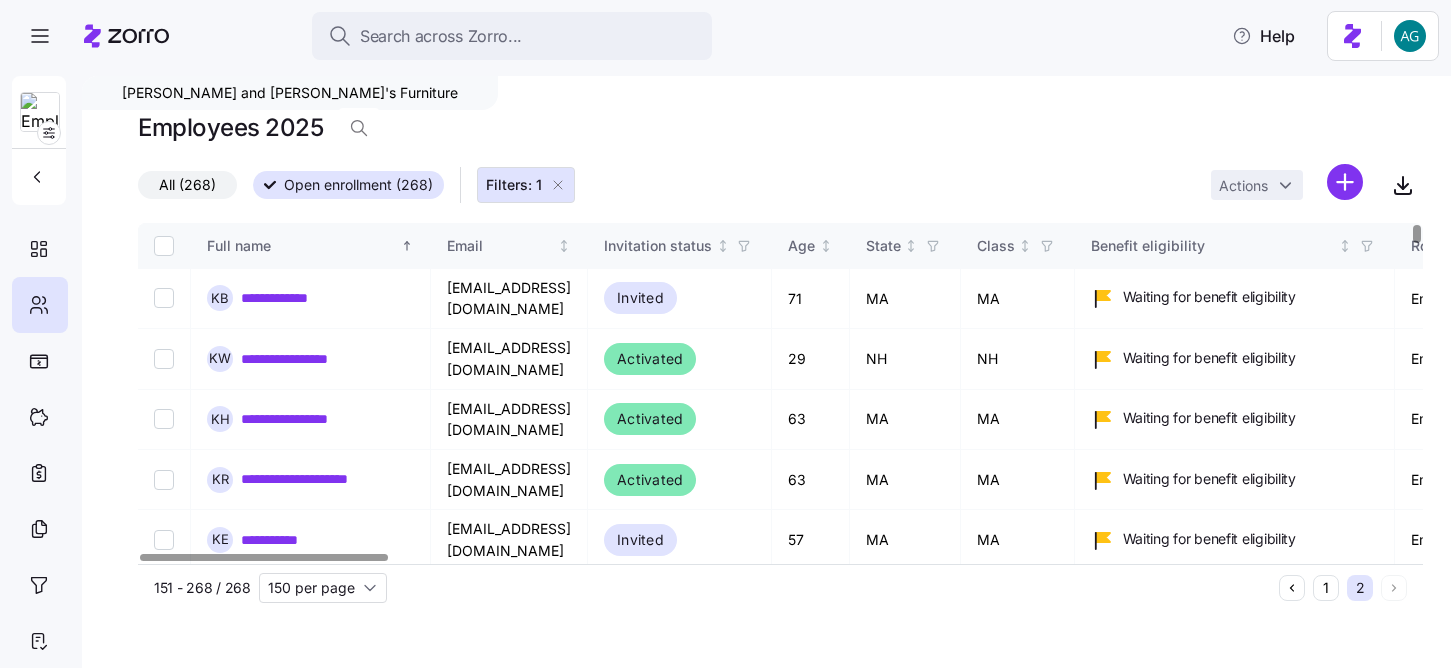 click at bounding box center [164, 246] 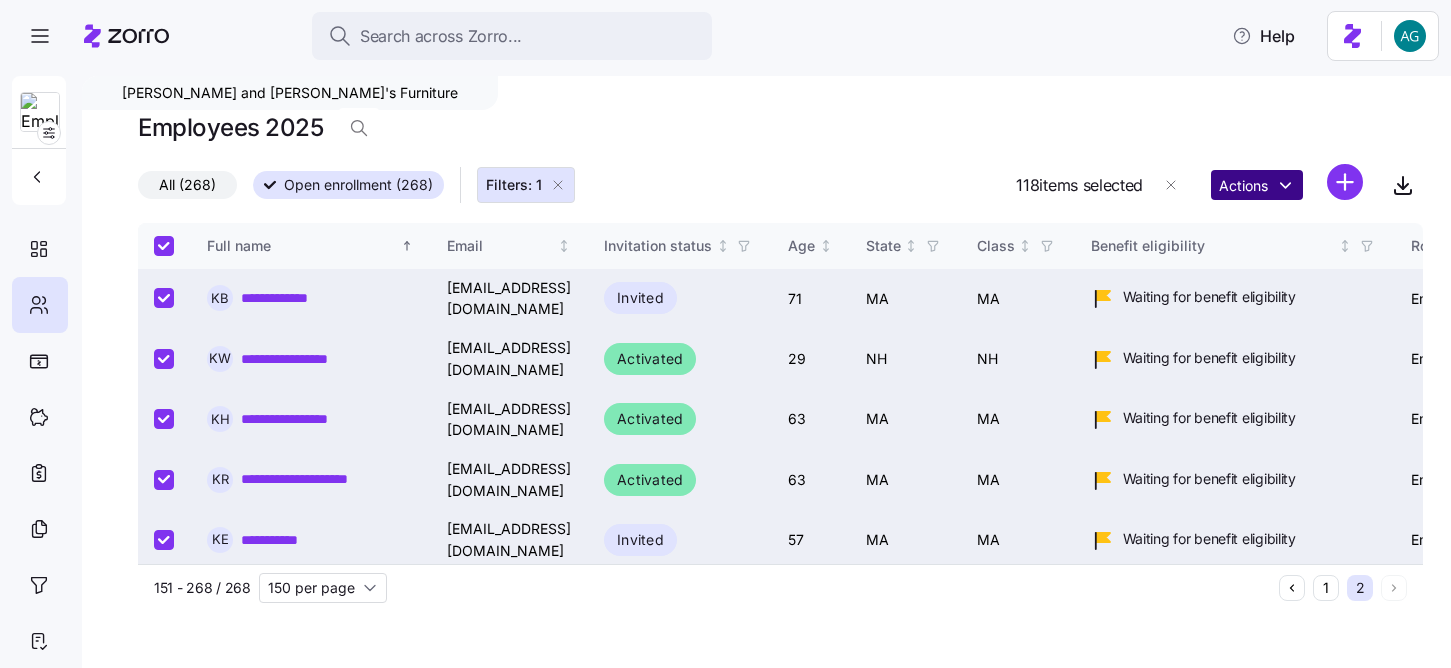 click on "**********" at bounding box center [725, 328] 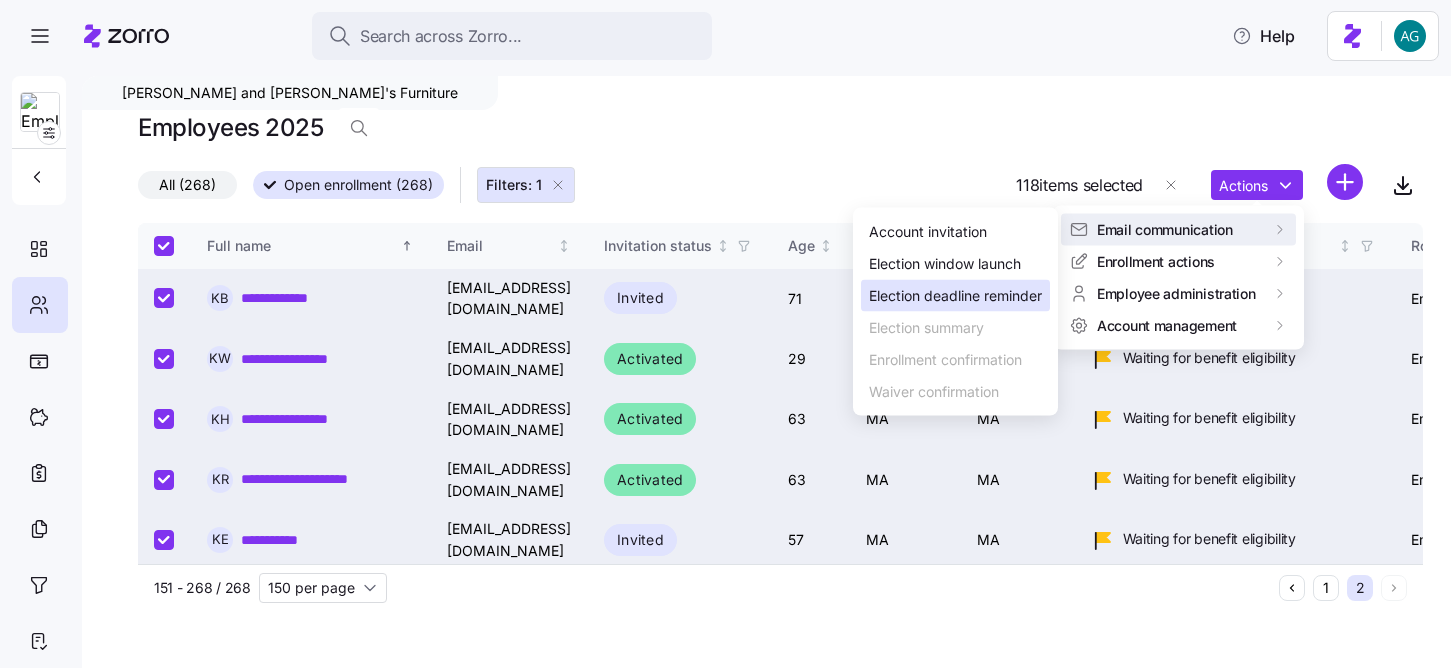 click on "Election deadline reminder" at bounding box center [955, 296] 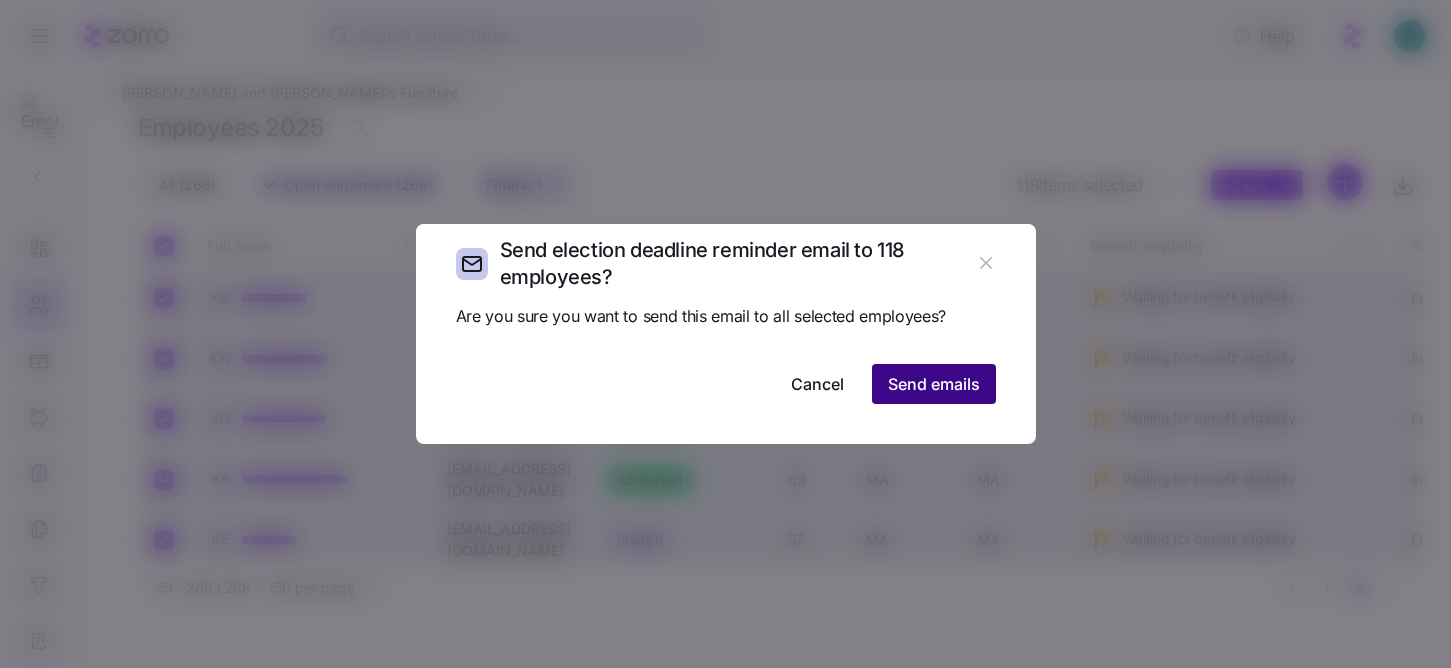 click on "Send emails" at bounding box center (934, 384) 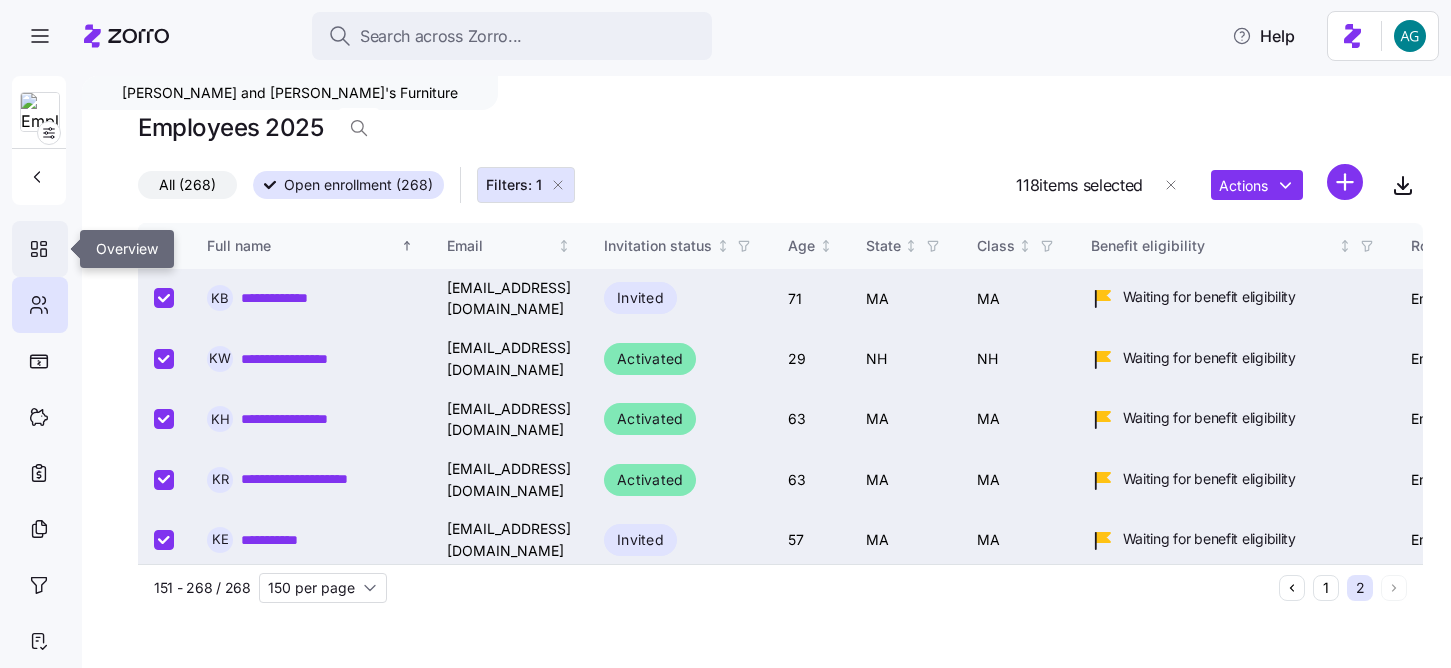 click 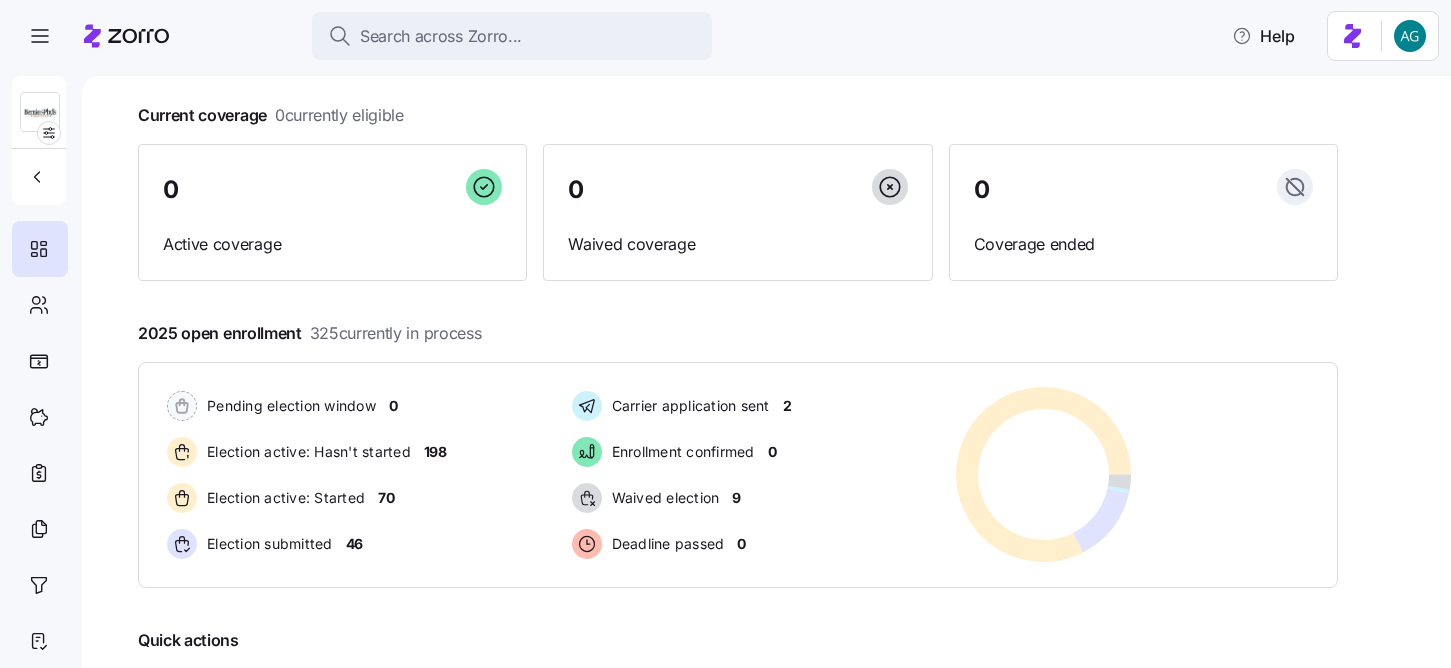scroll, scrollTop: 108, scrollLeft: 0, axis: vertical 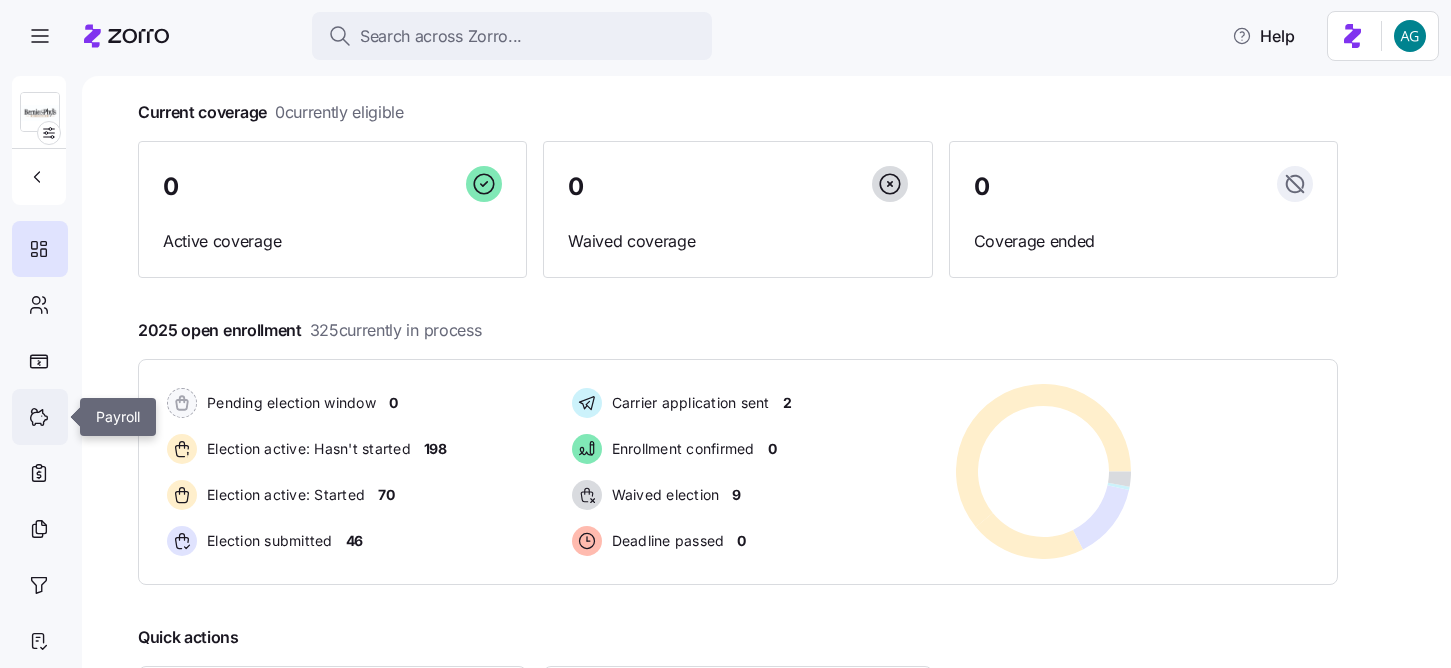 click 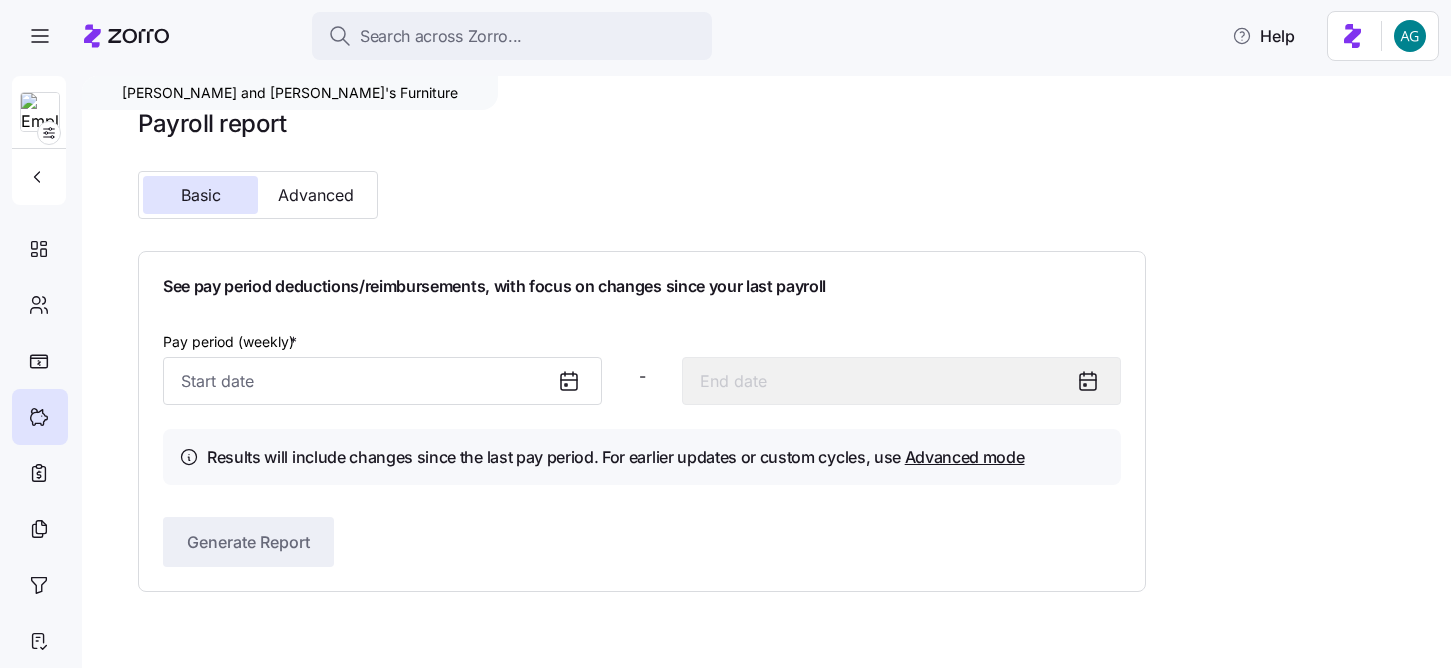 click 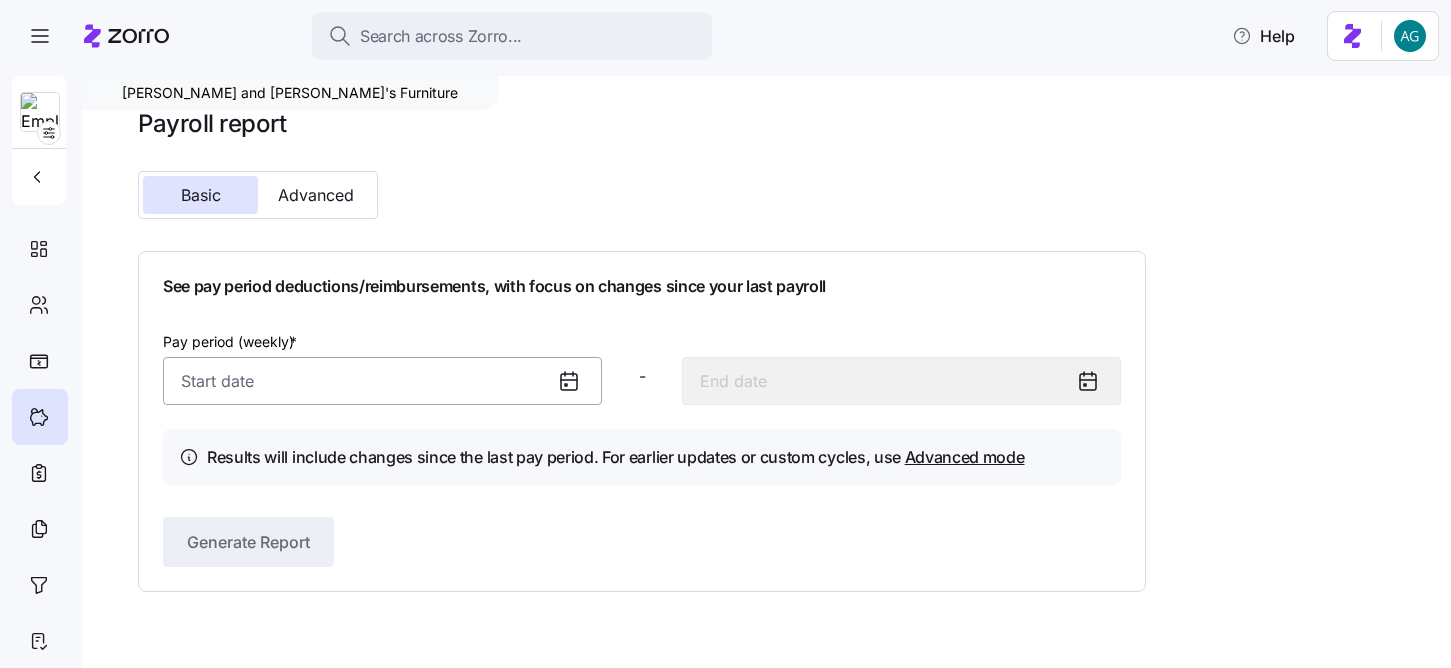 click on "Pay period (weekly)  *" at bounding box center (382, 381) 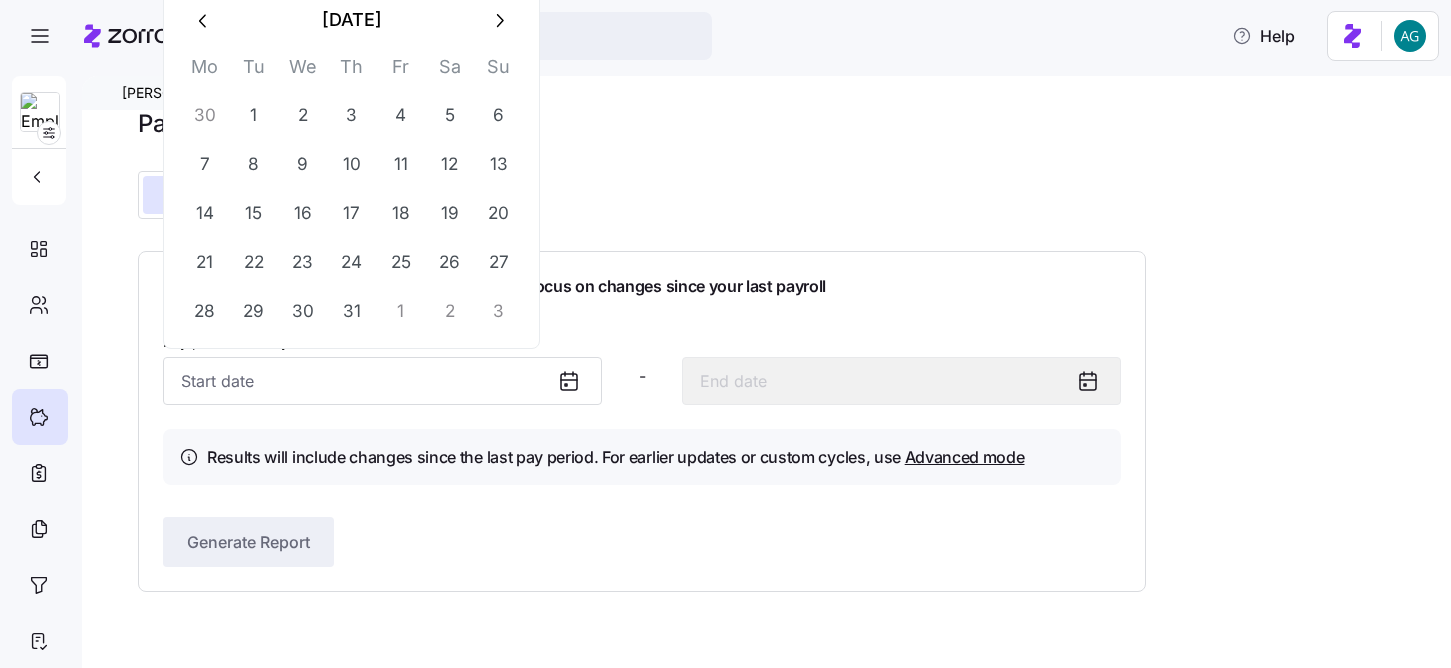 click 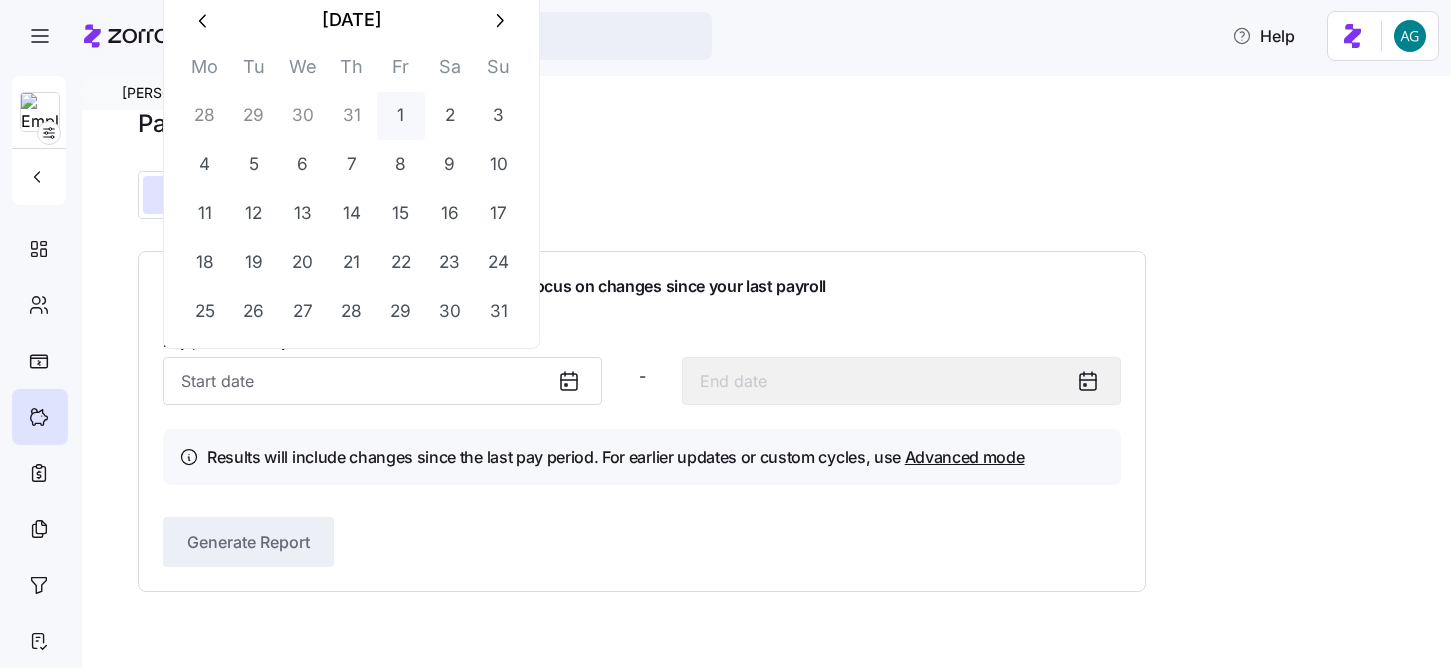 click on "1" at bounding box center (401, 116) 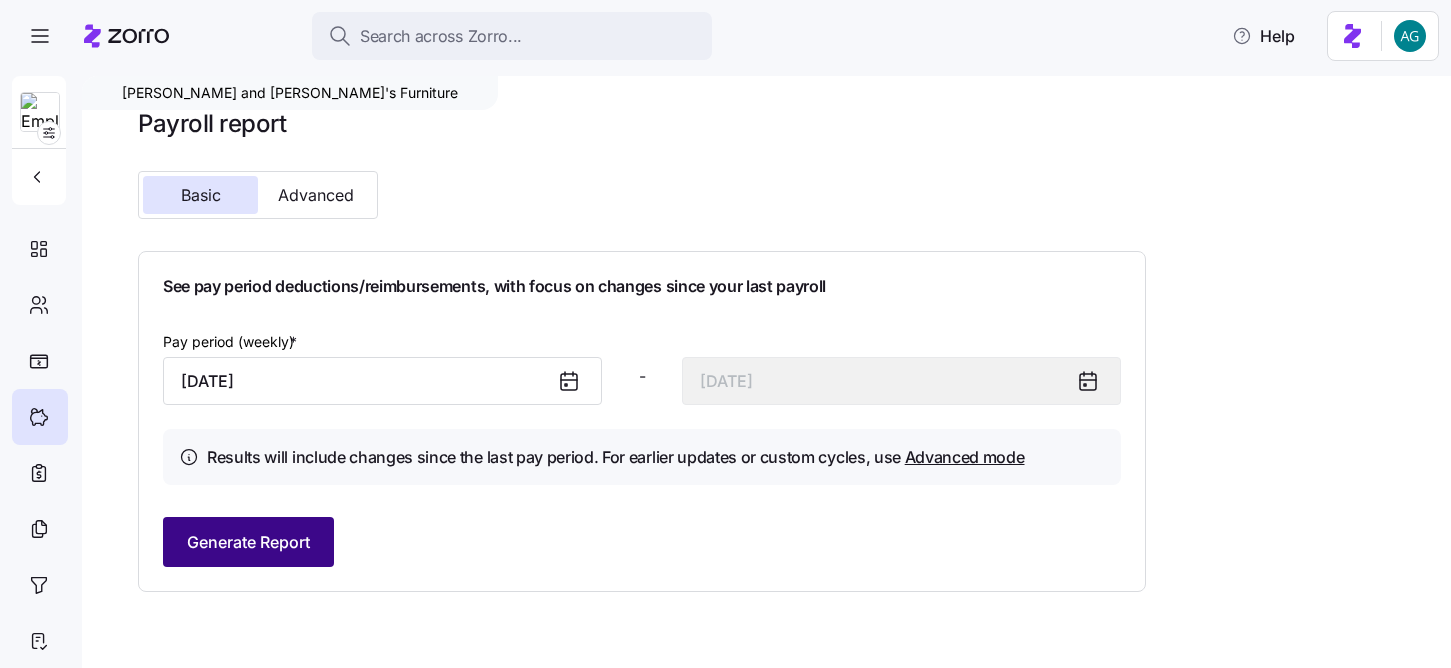 click on "Generate Report" at bounding box center [248, 542] 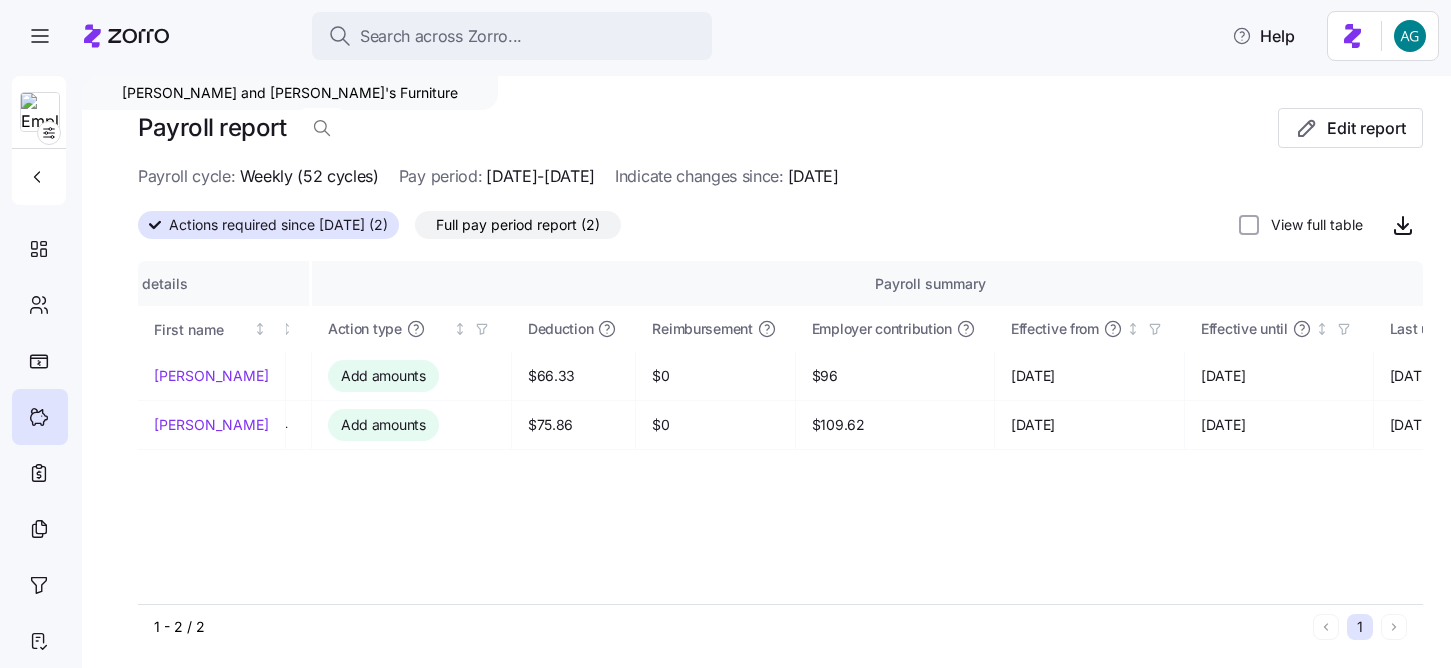 scroll, scrollTop: 0, scrollLeft: 267, axis: horizontal 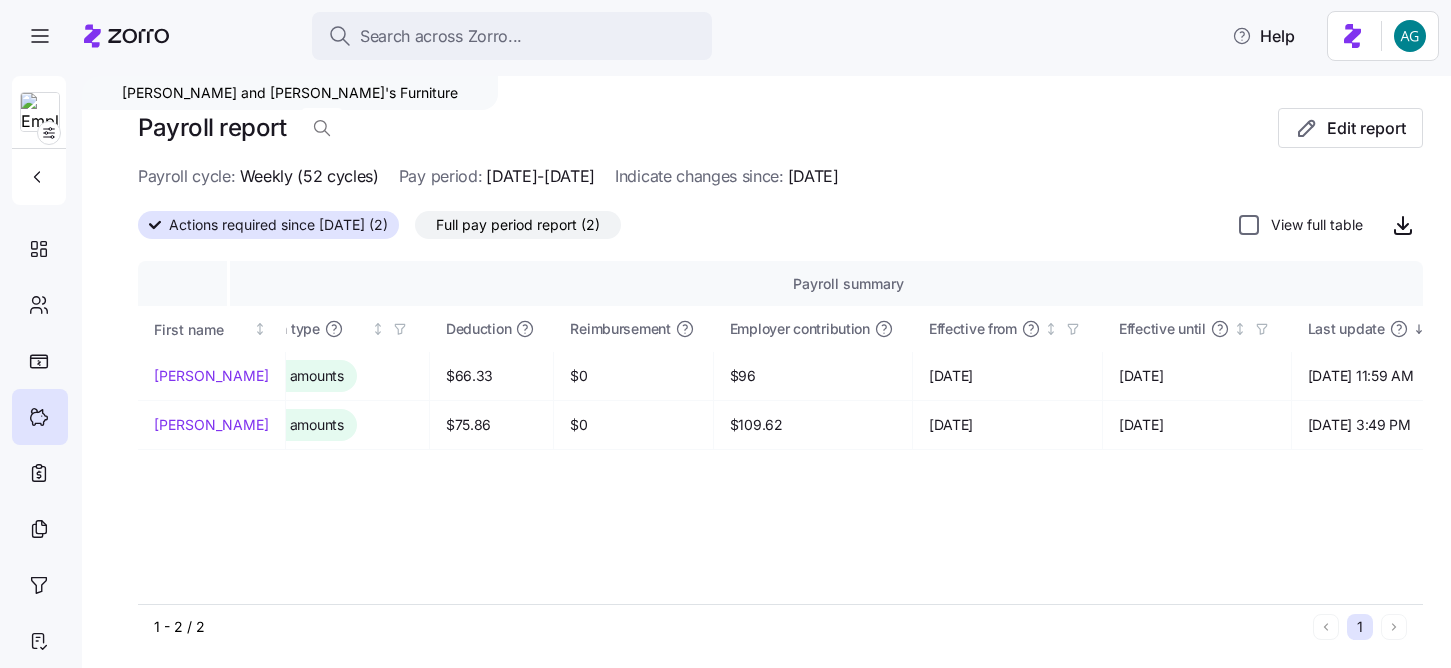 click on "View full table" at bounding box center [1249, 225] 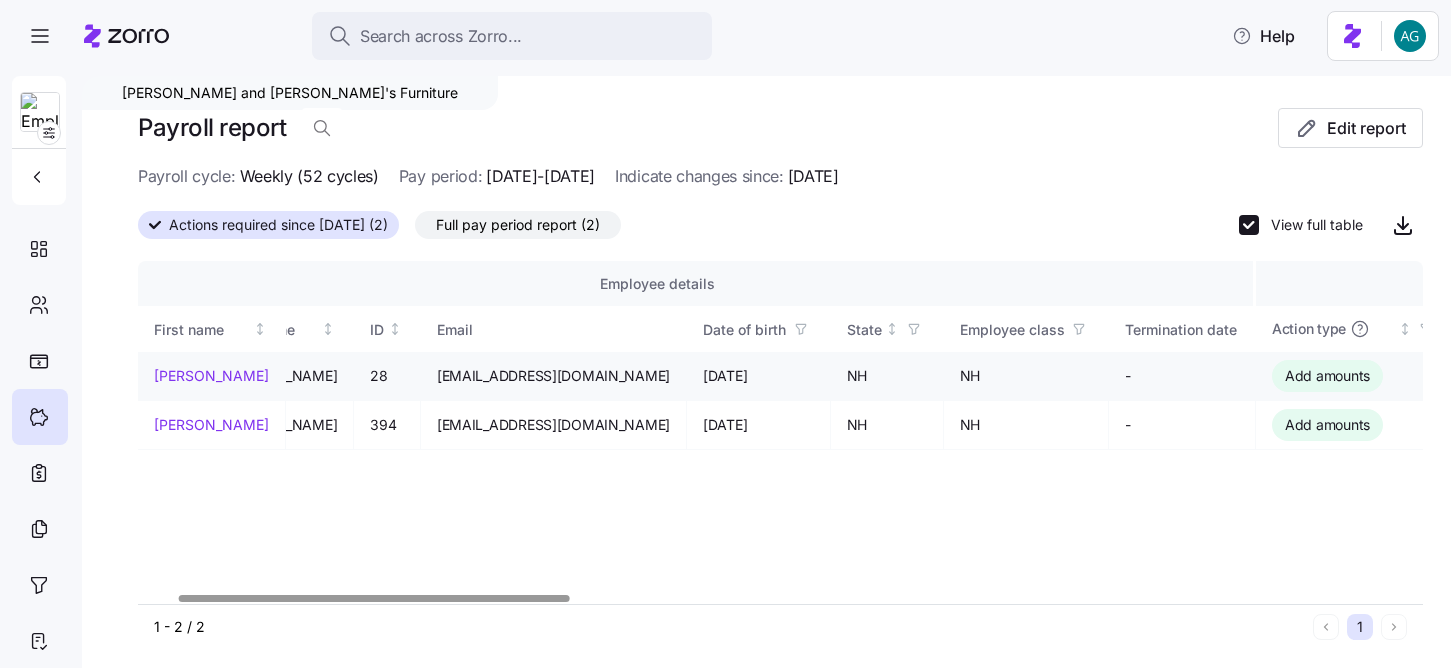 scroll, scrollTop: 0, scrollLeft: 0, axis: both 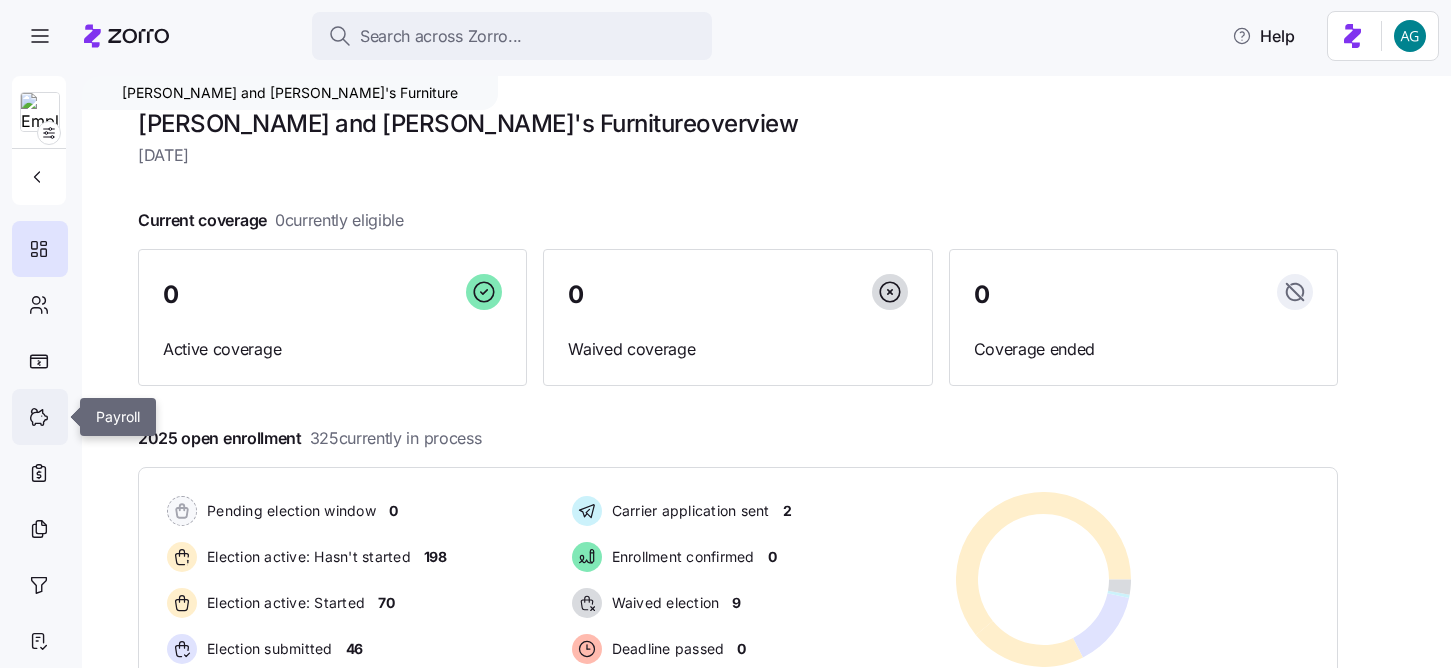 click 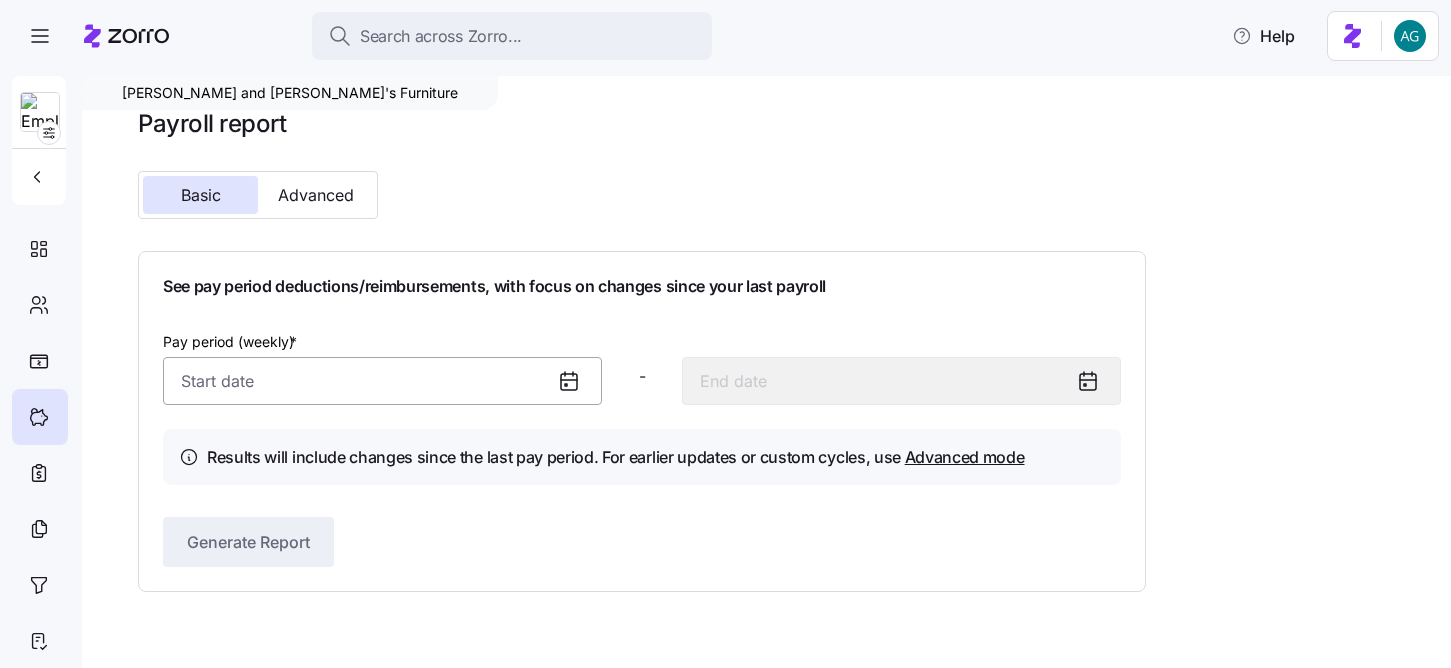 click on "Pay period (weekly)  *" at bounding box center (382, 381) 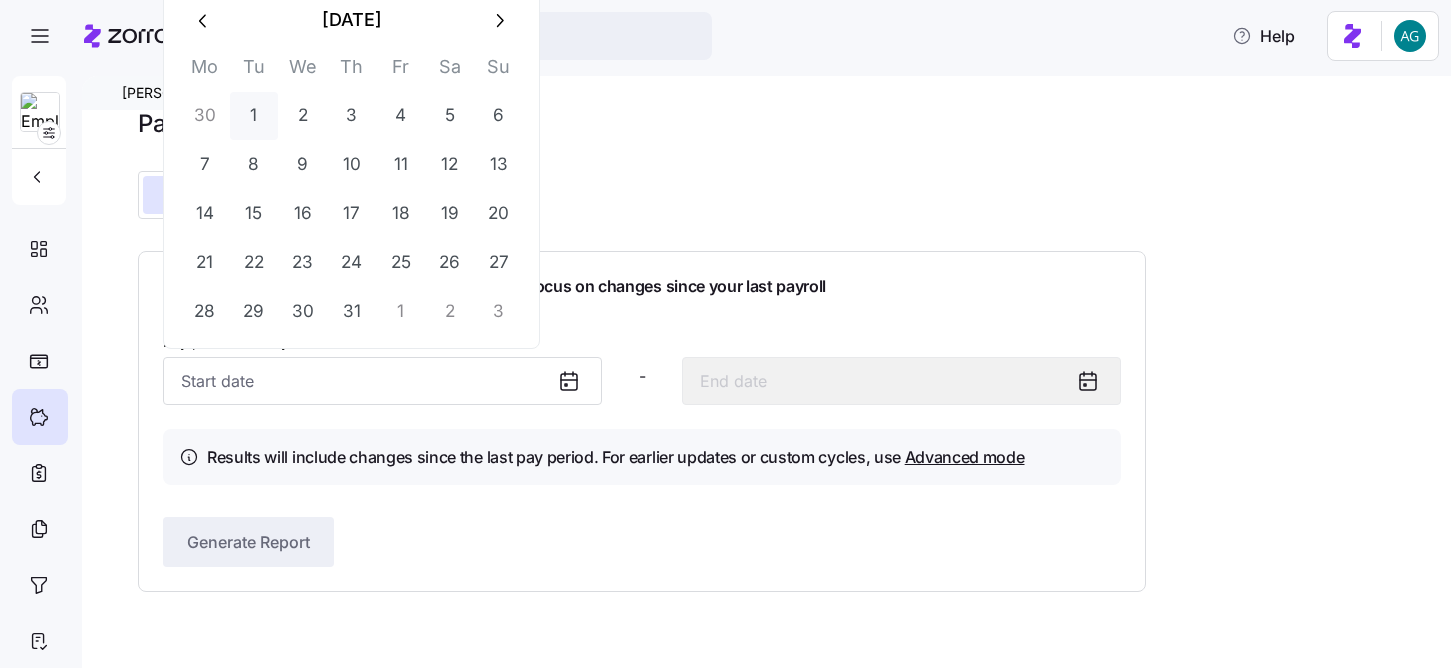 click on "1" at bounding box center (254, 116) 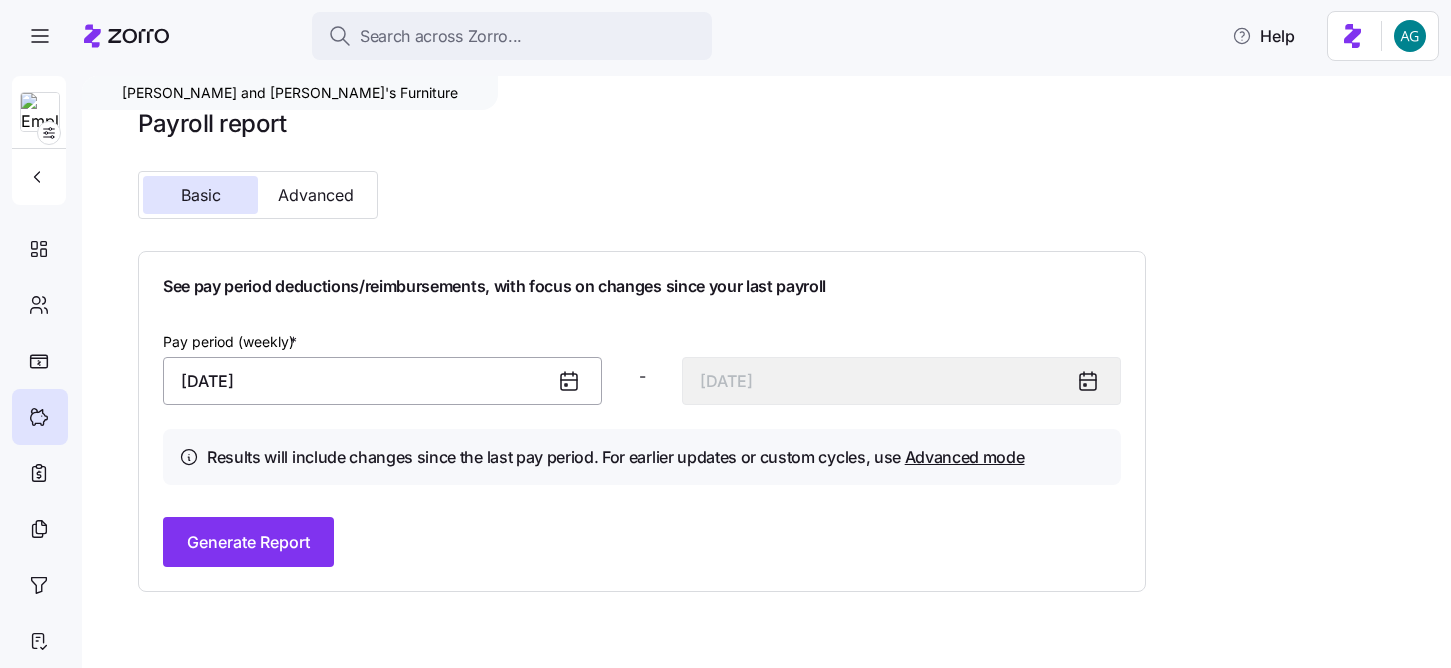 click on "July 1, 2025" at bounding box center (382, 381) 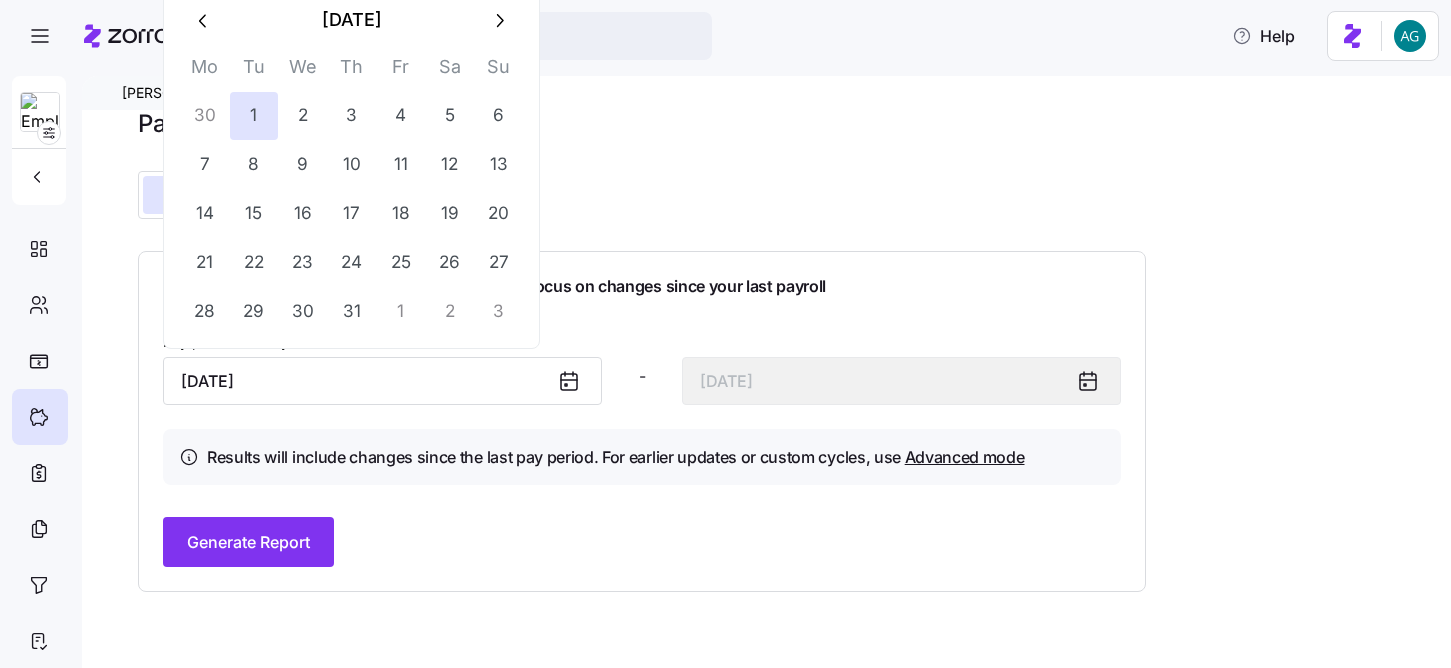 click 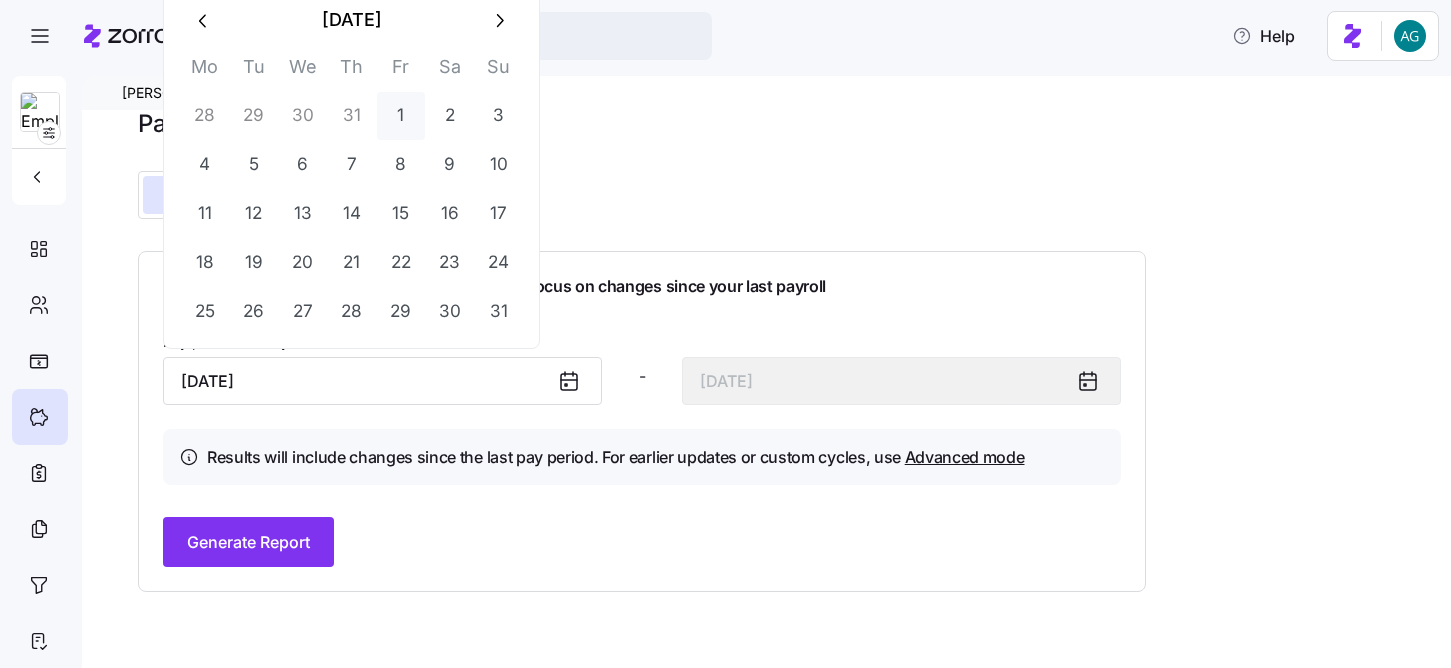 click on "1" at bounding box center [401, 116] 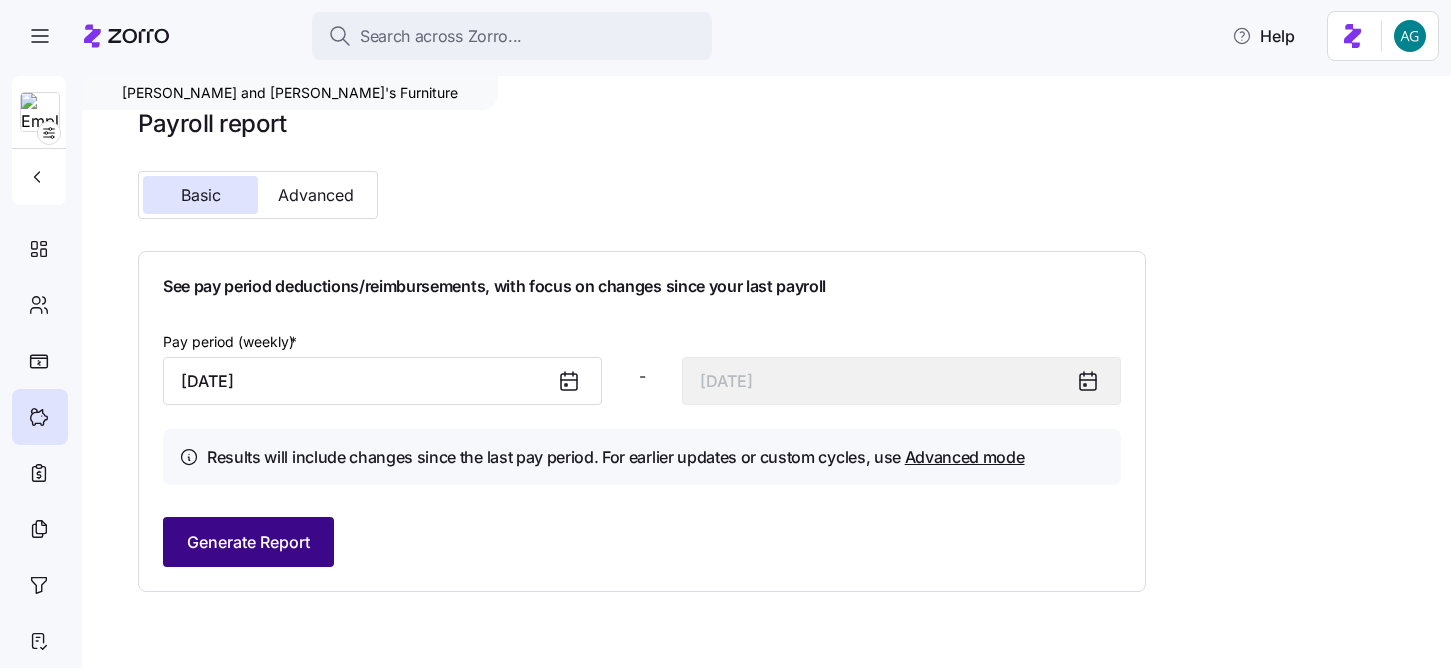 click on "Generate Report" at bounding box center [248, 542] 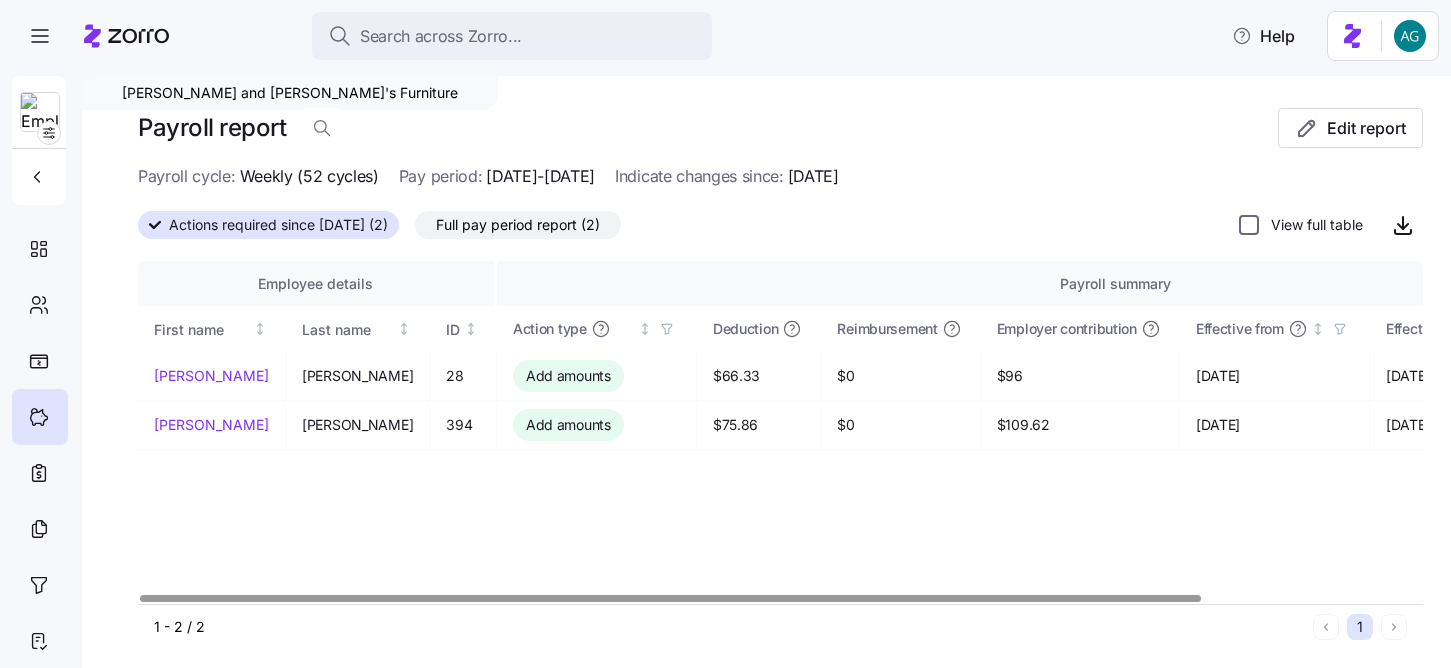 click on "View full table" at bounding box center [1249, 225] 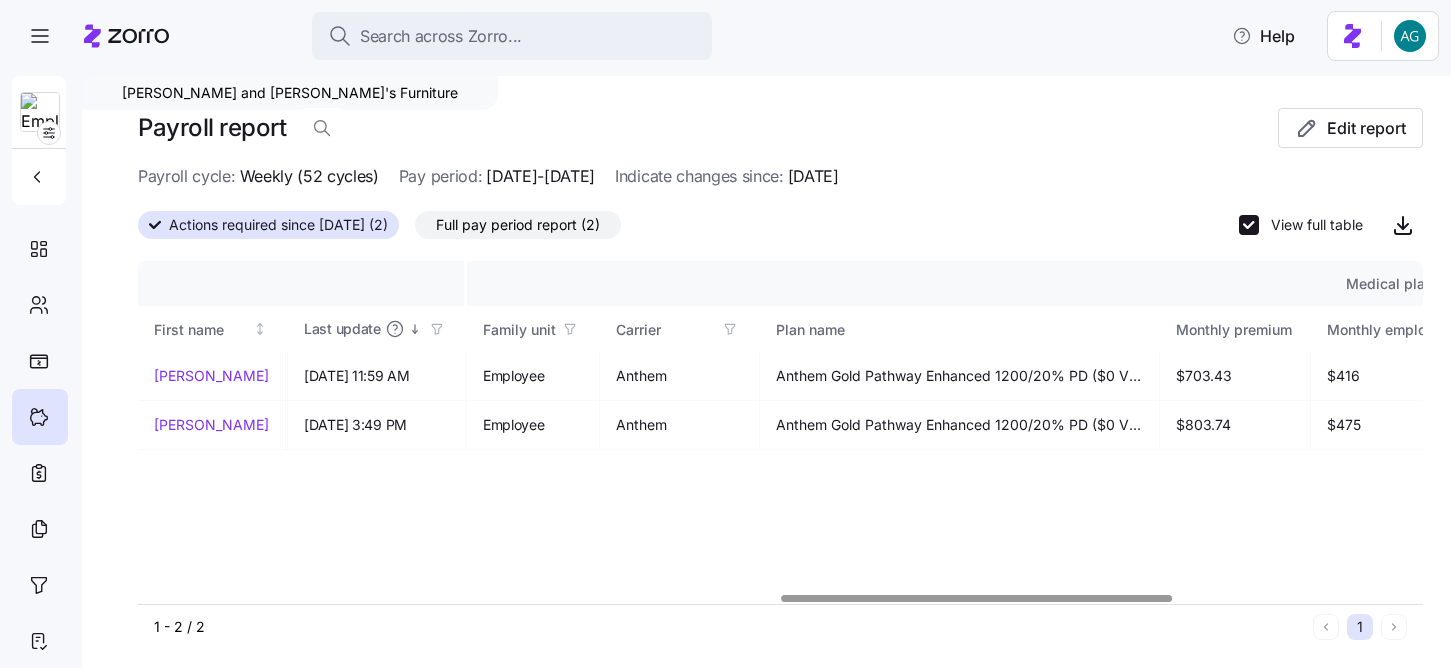 scroll, scrollTop: 0, scrollLeft: 2107, axis: horizontal 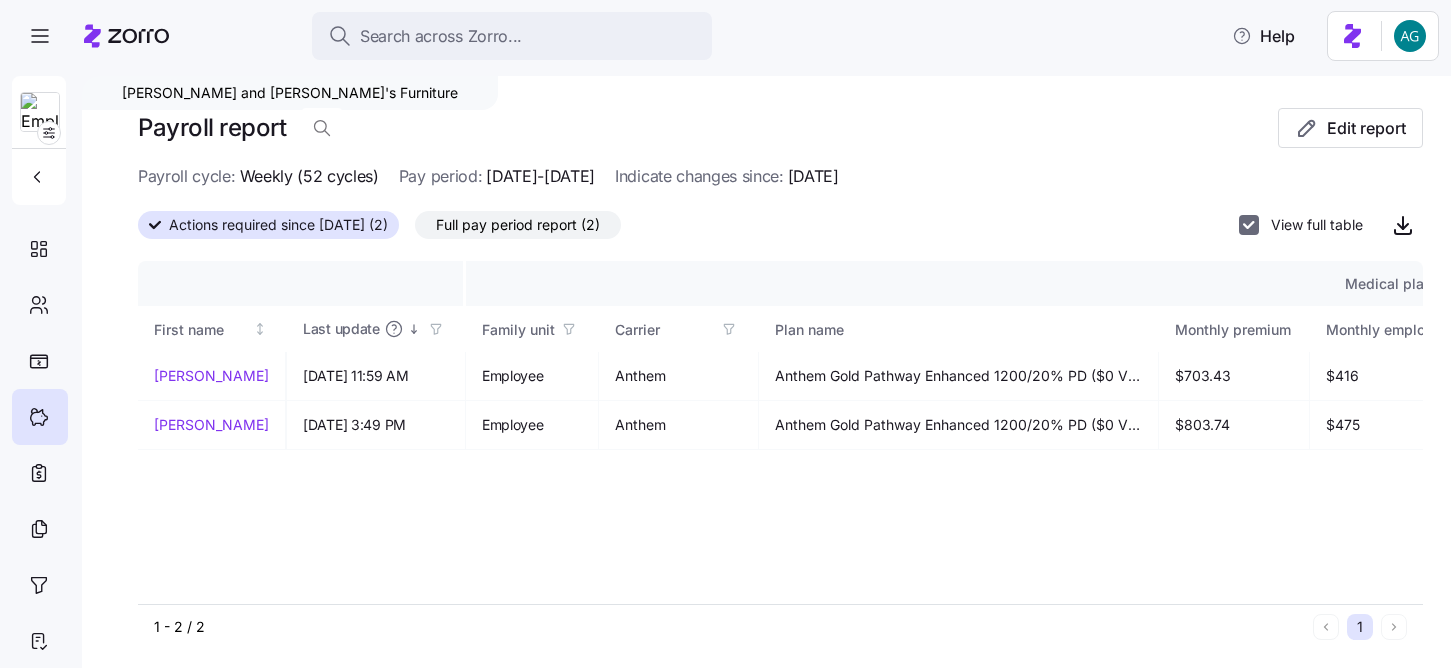 click on "View full table" at bounding box center [1249, 225] 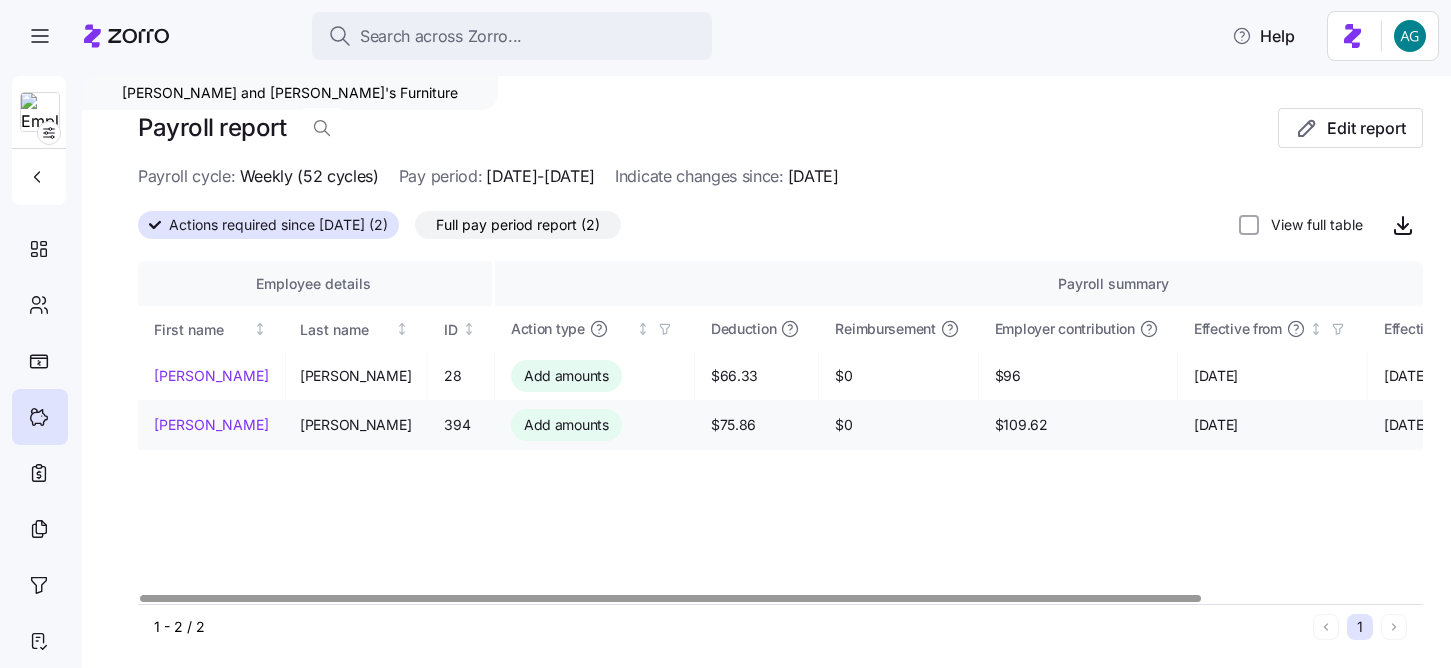 scroll, scrollTop: 0, scrollLeft: 0, axis: both 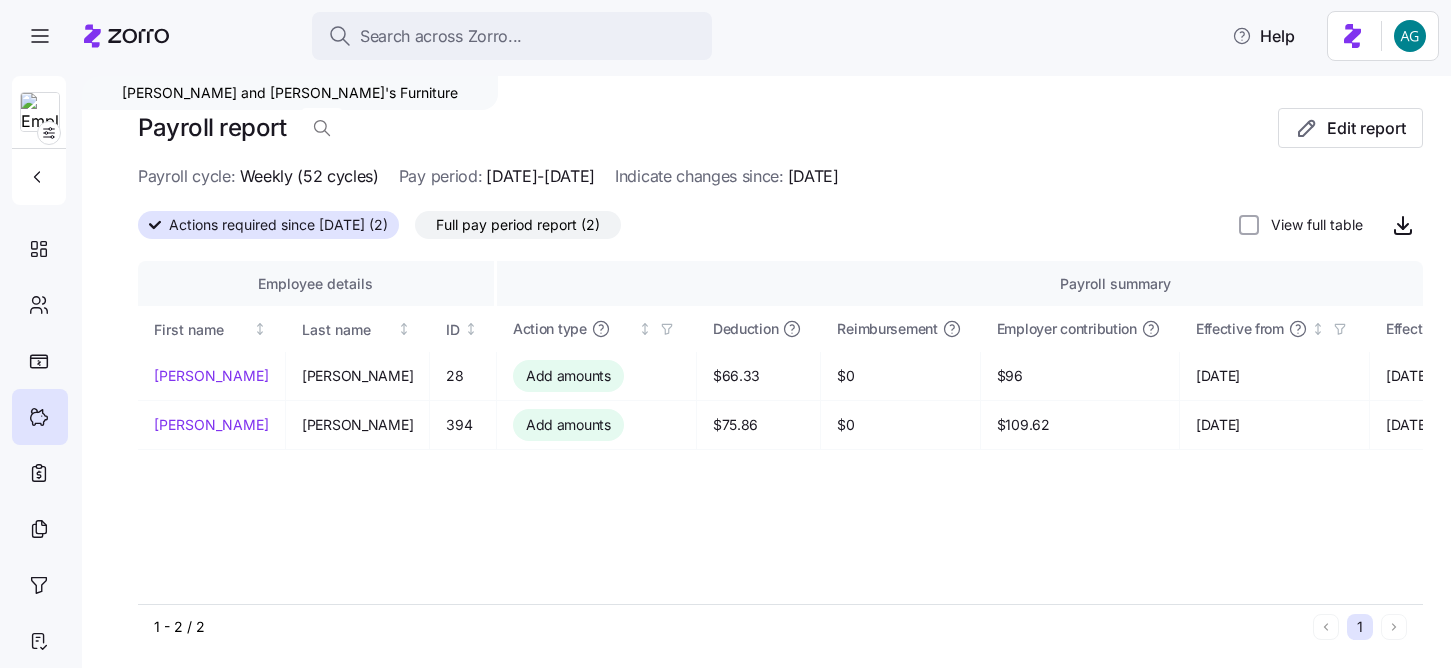 click on "Full pay period report (2)" at bounding box center (518, 225) 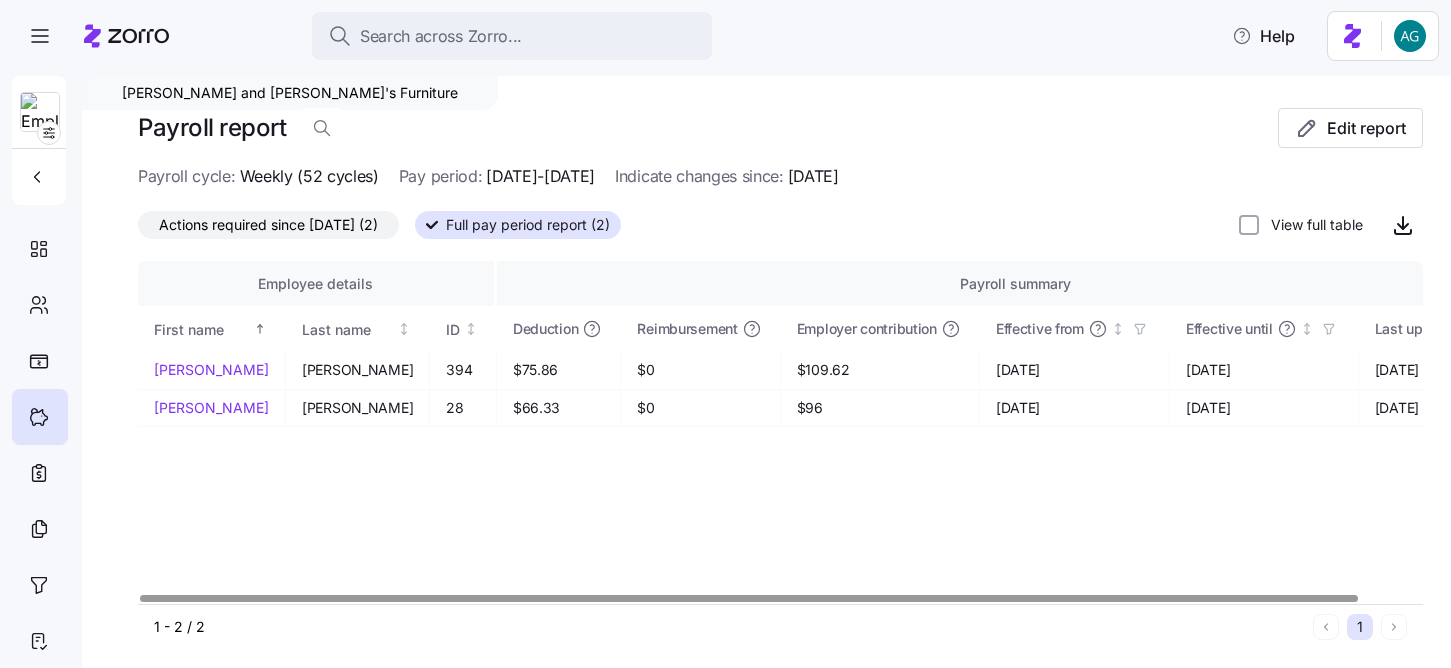 click on "Actions required since 08/01/2025 (2)" at bounding box center (268, 225) 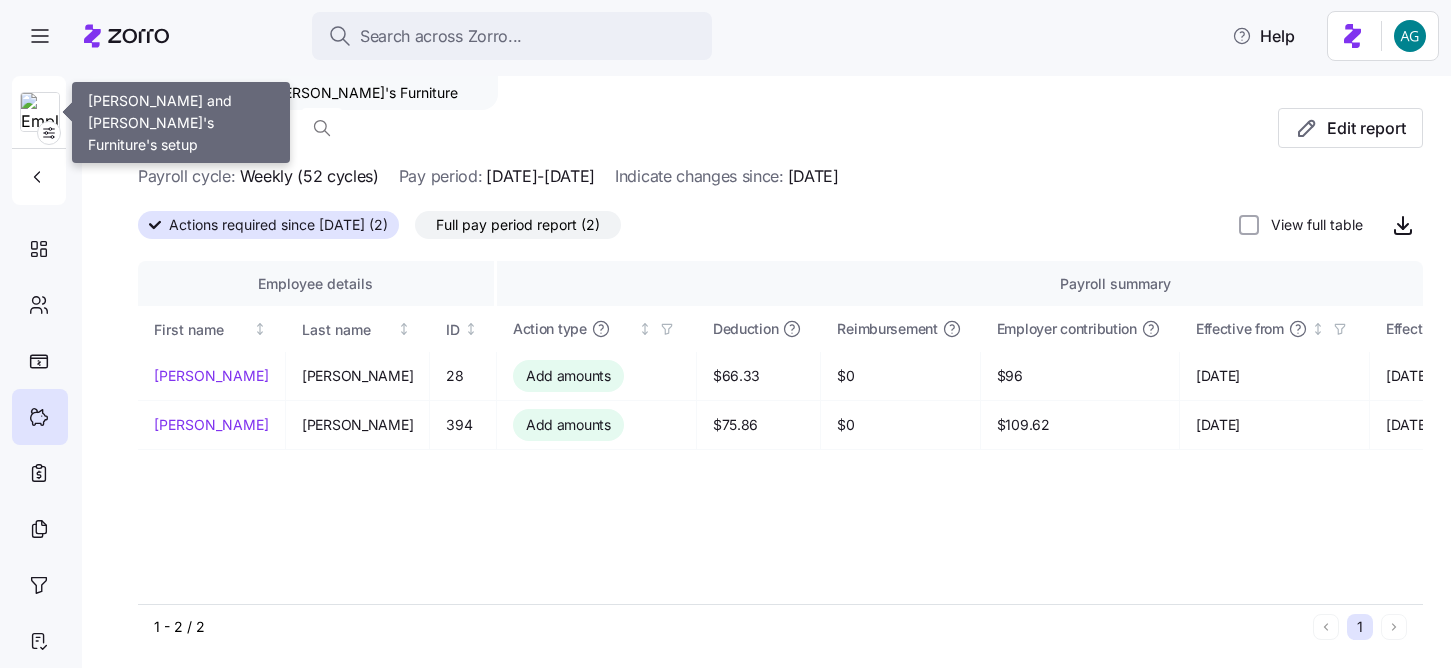 click at bounding box center (40, 113) 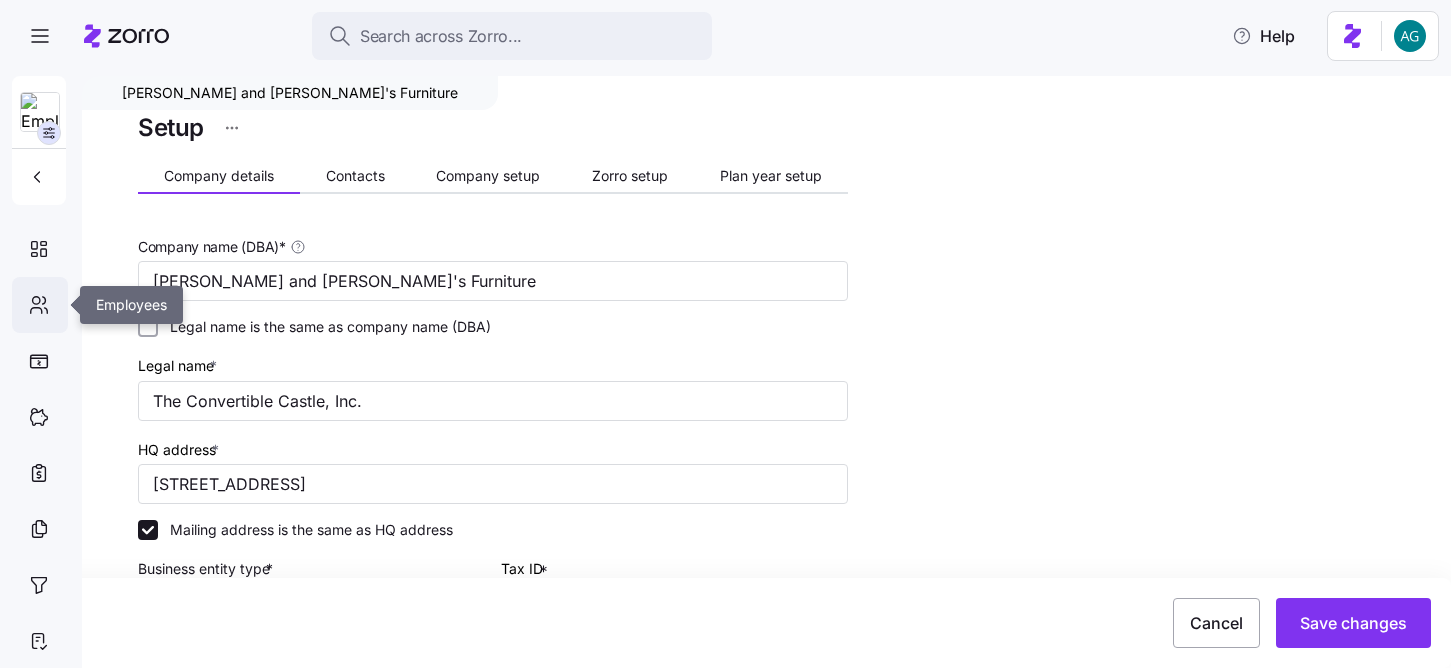 click 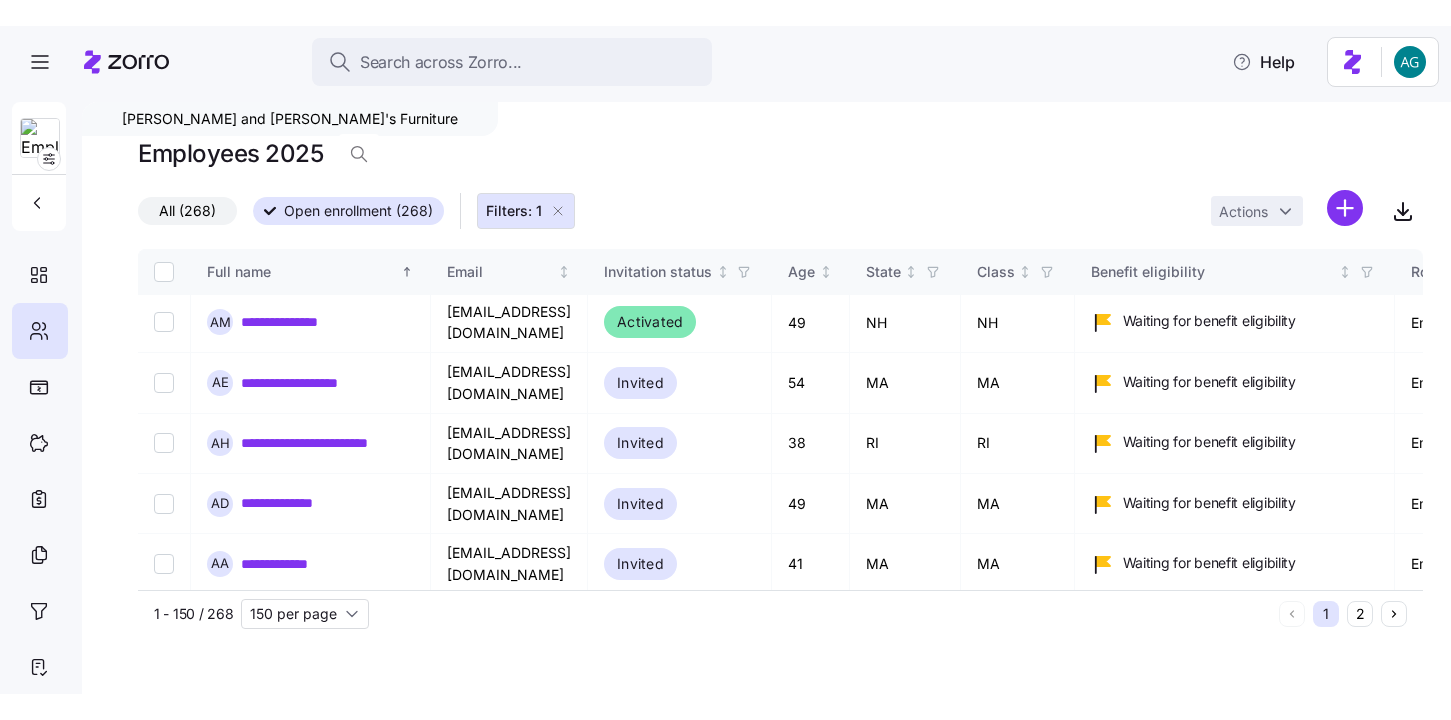 scroll, scrollTop: 0, scrollLeft: 0, axis: both 